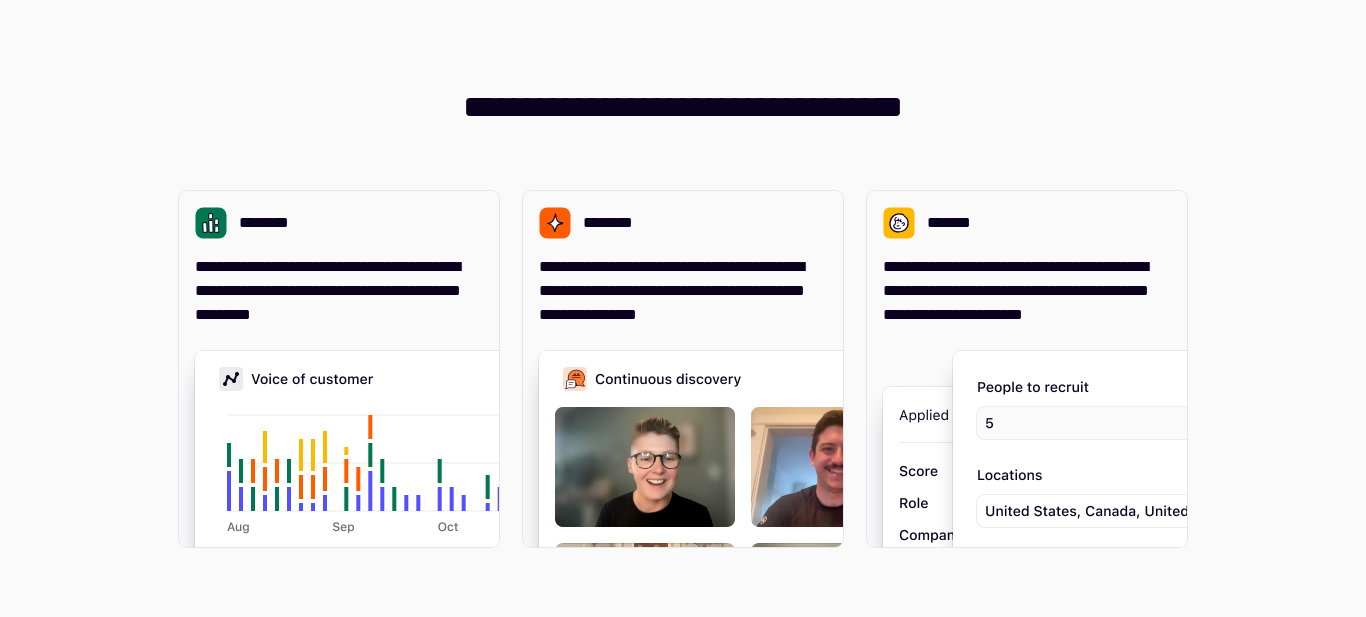 scroll, scrollTop: 0, scrollLeft: 0, axis: both 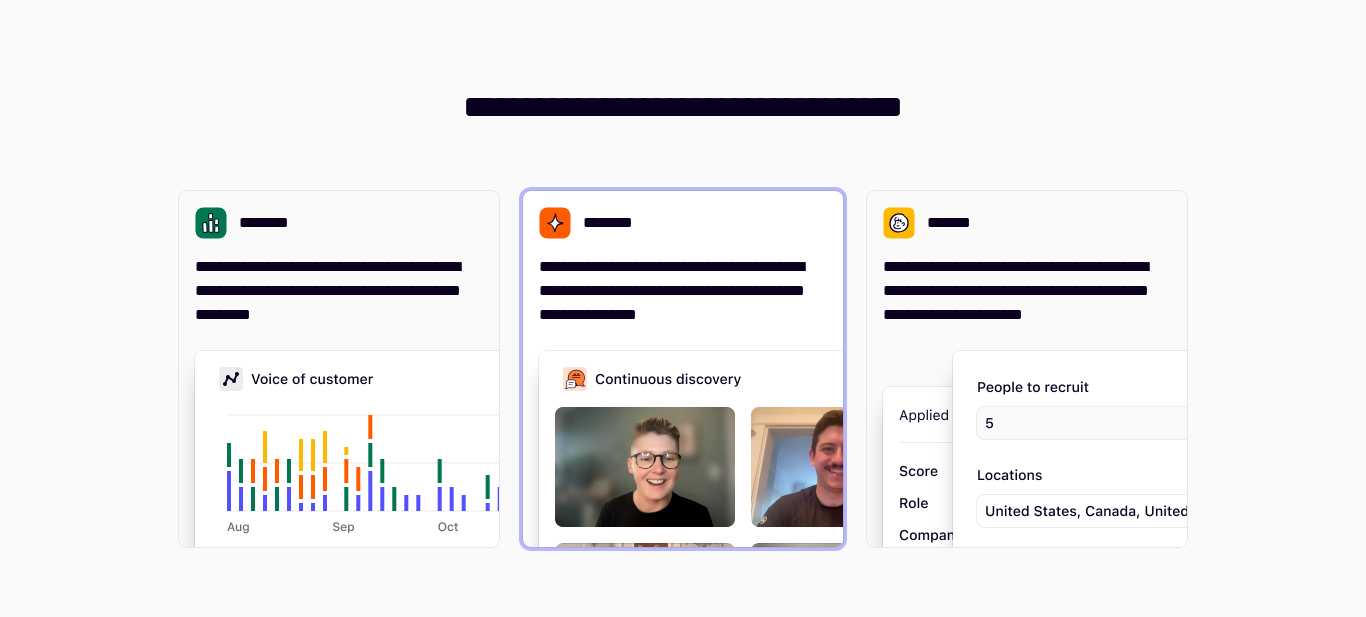 click on "********" at bounding box center (683, 223) 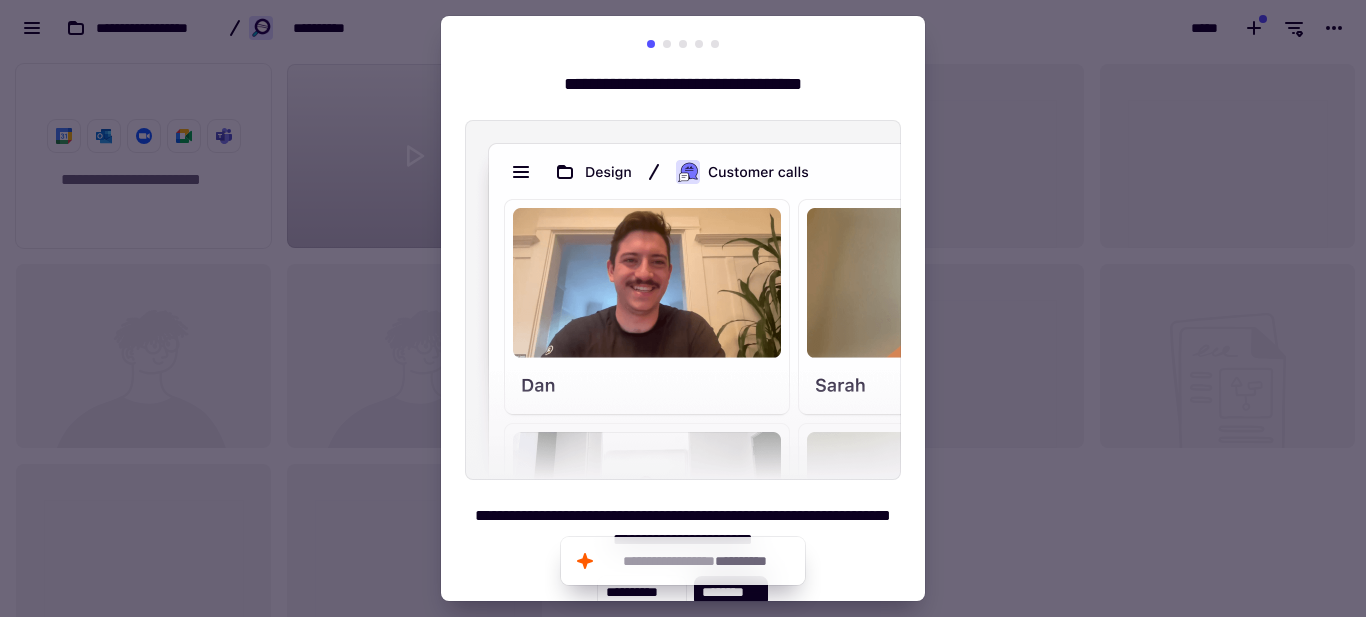 scroll, scrollTop: 16, scrollLeft: 16, axis: both 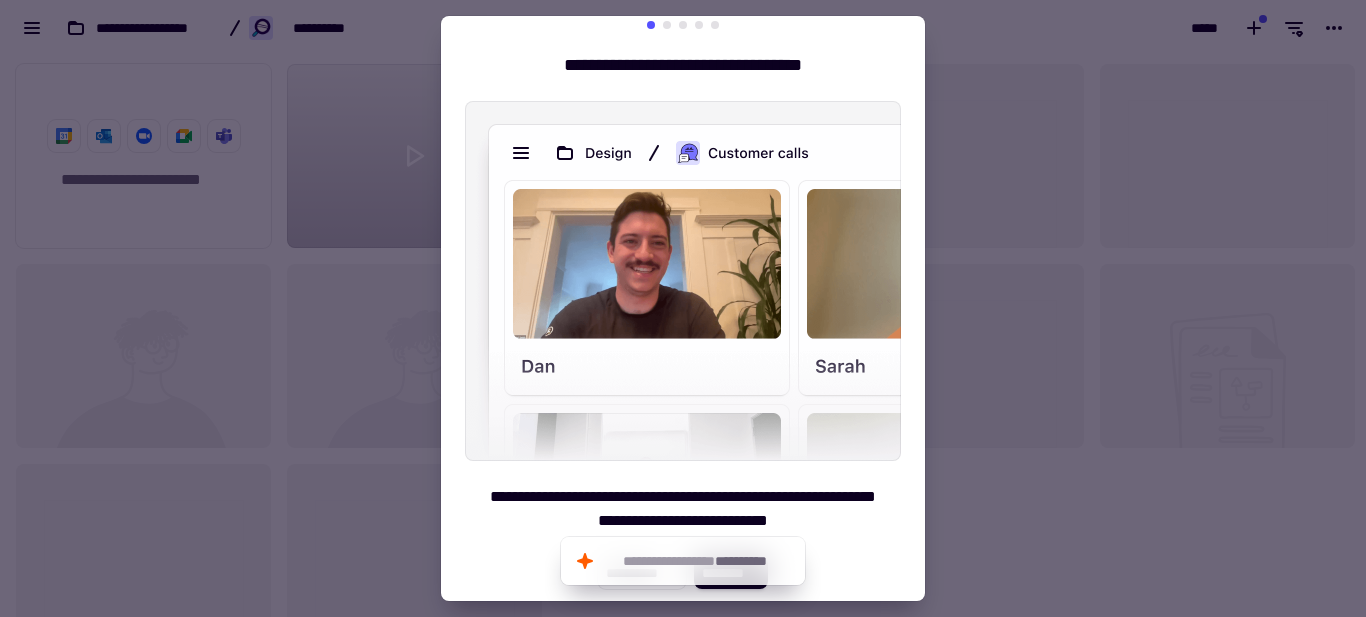 click at bounding box center (683, 308) 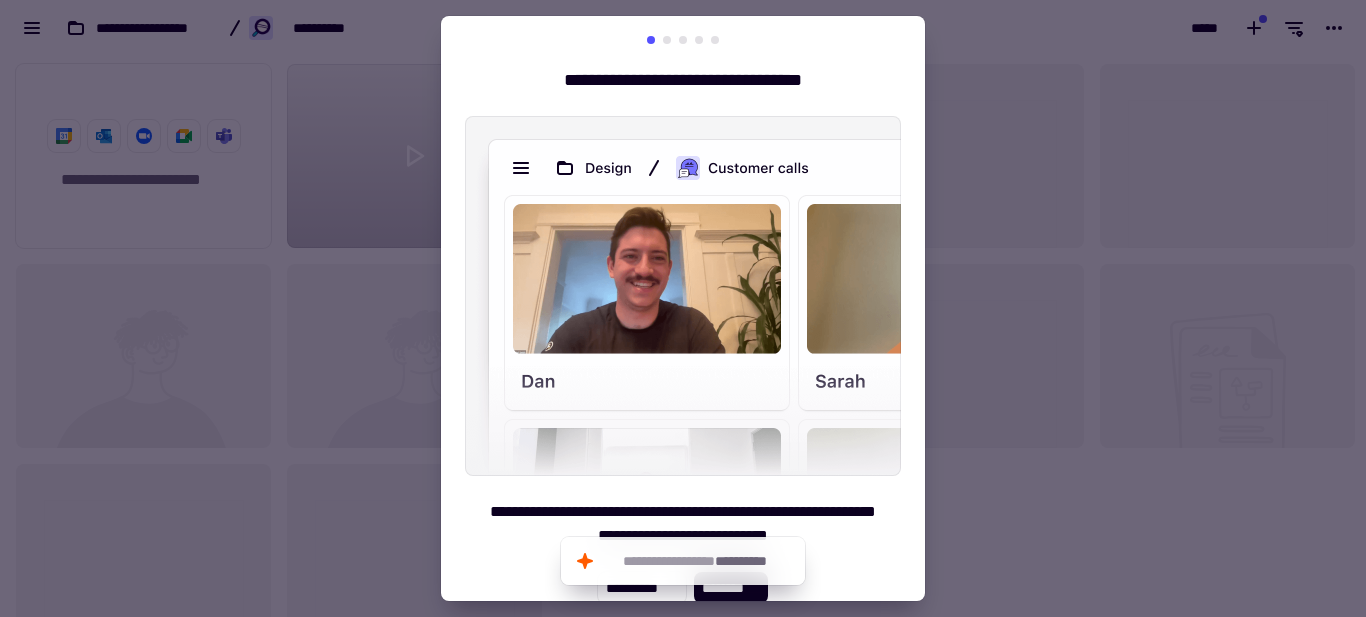 scroll, scrollTop: 0, scrollLeft: 0, axis: both 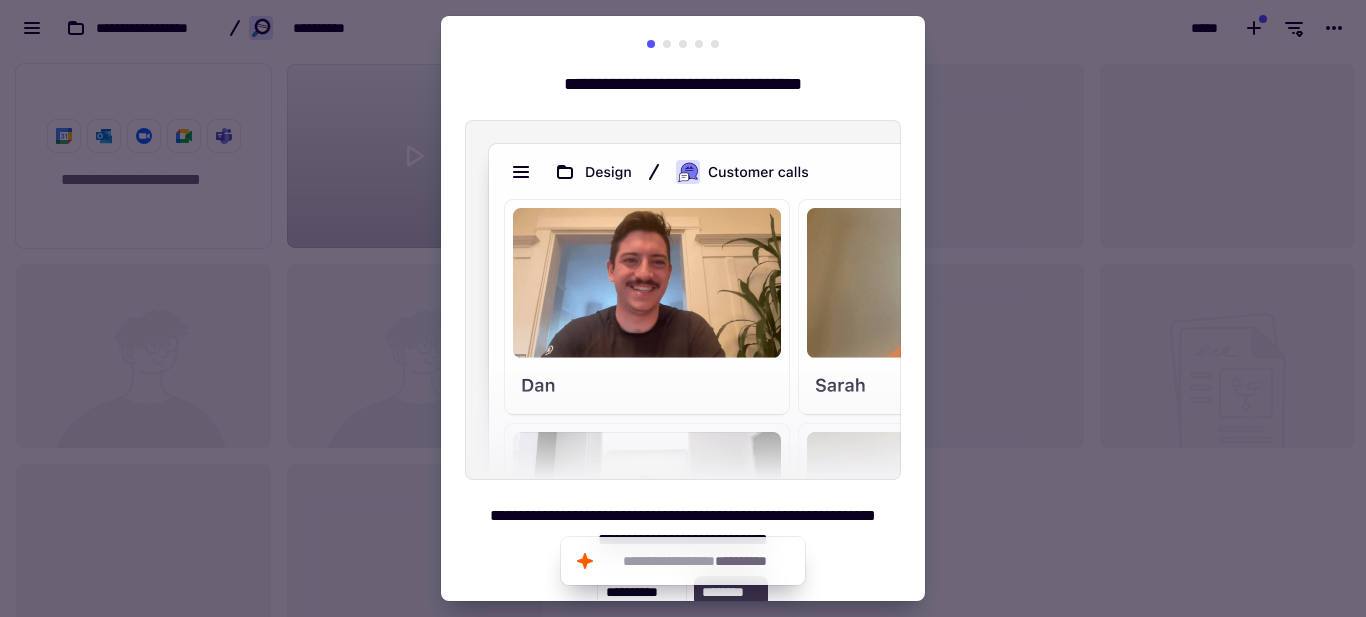 click on "********" 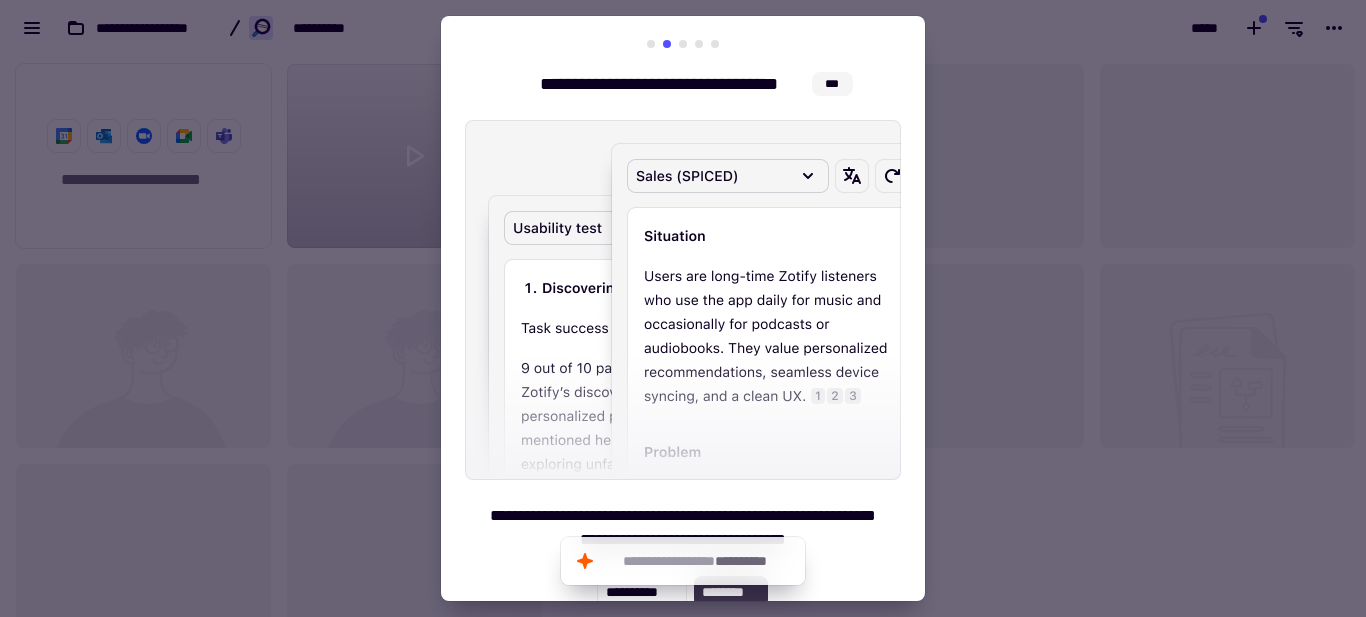 click on "********" 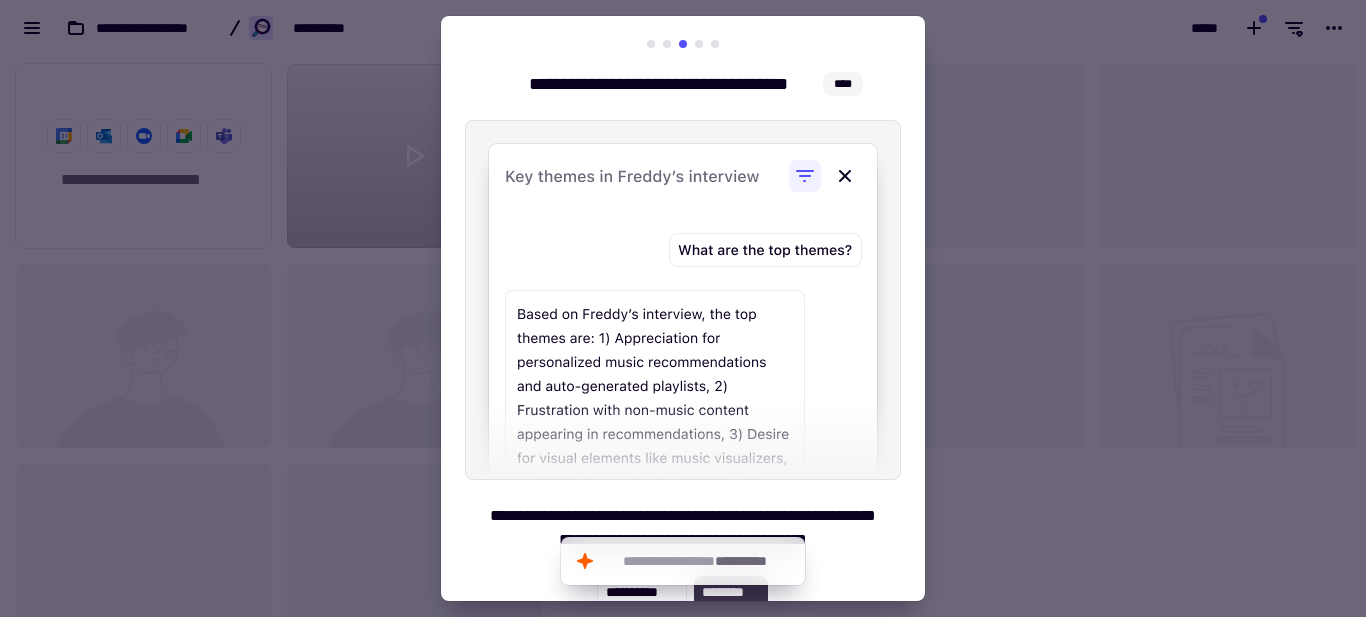 click on "********" 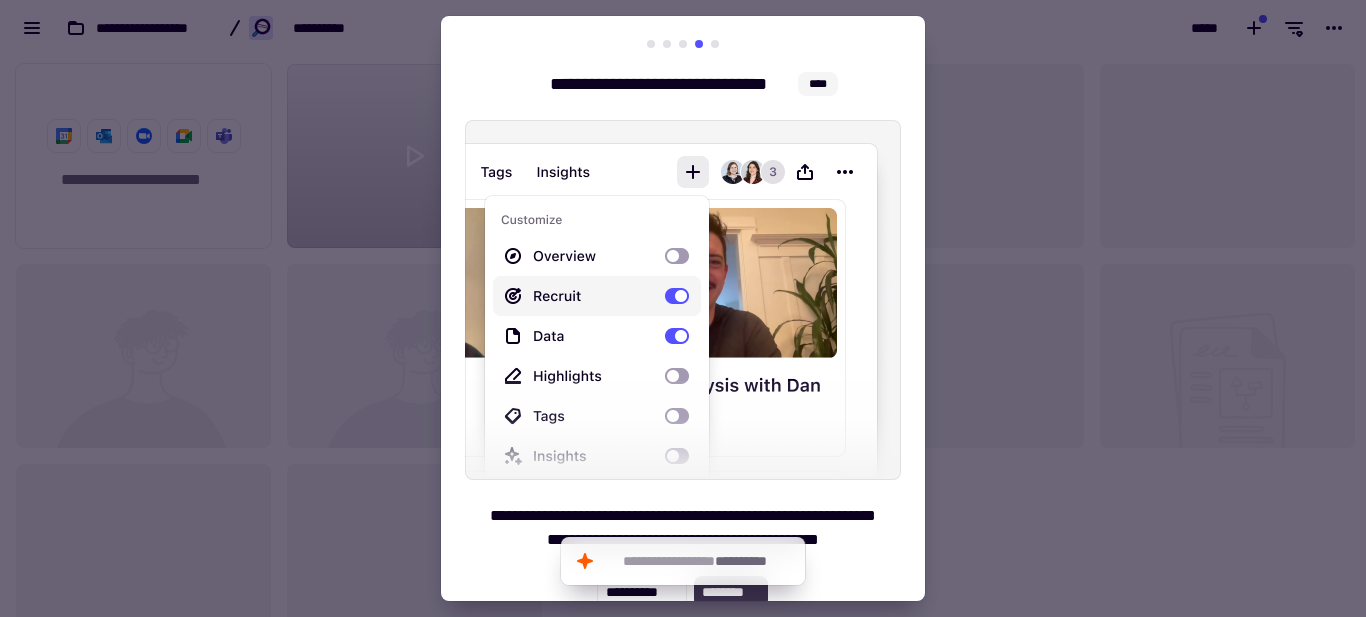 click on "********" 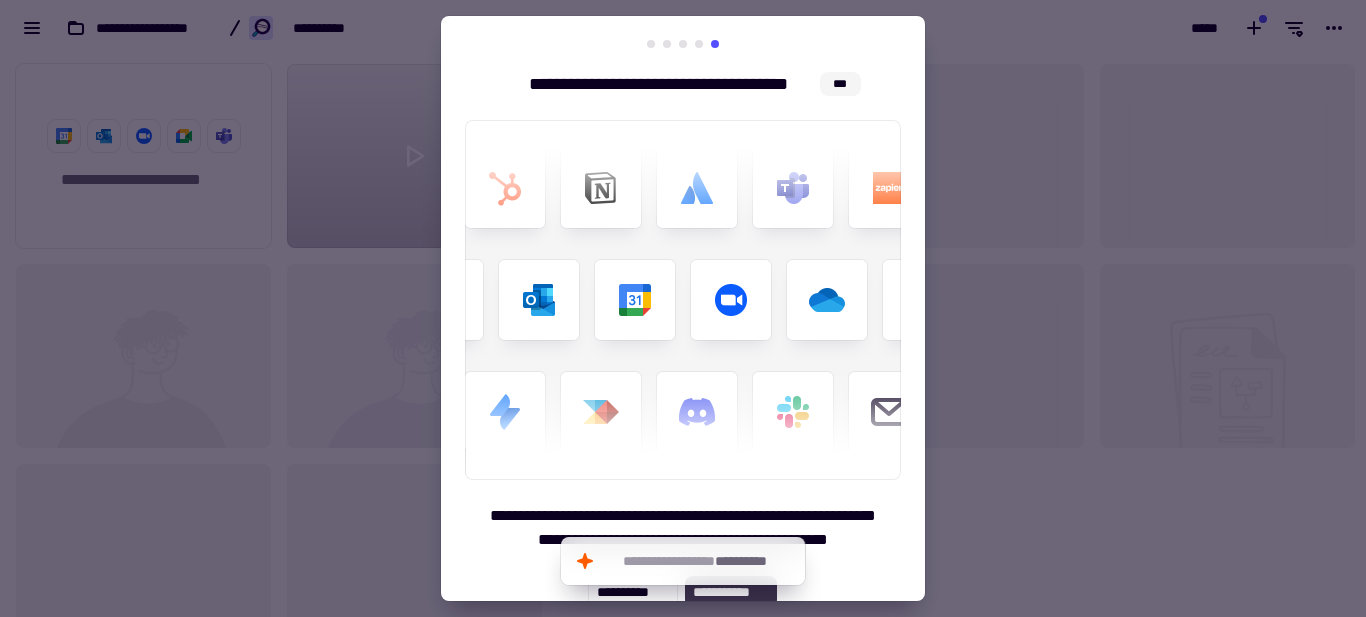click on "**********" 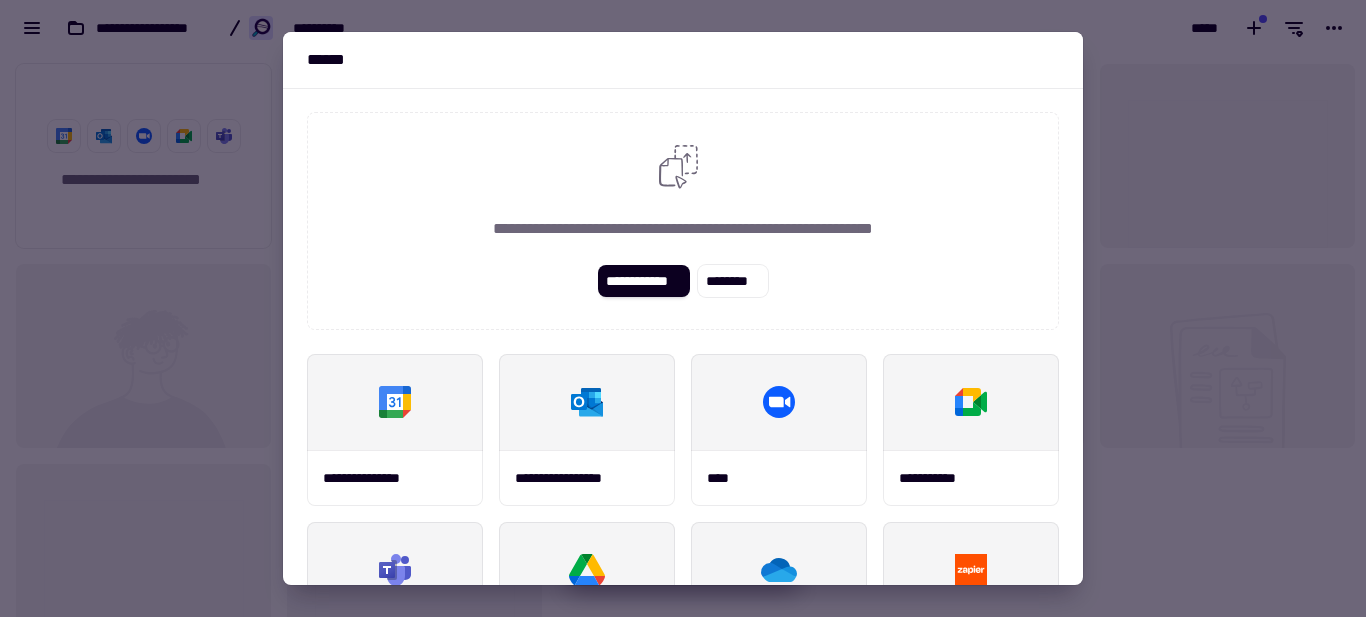 click at bounding box center (683, 308) 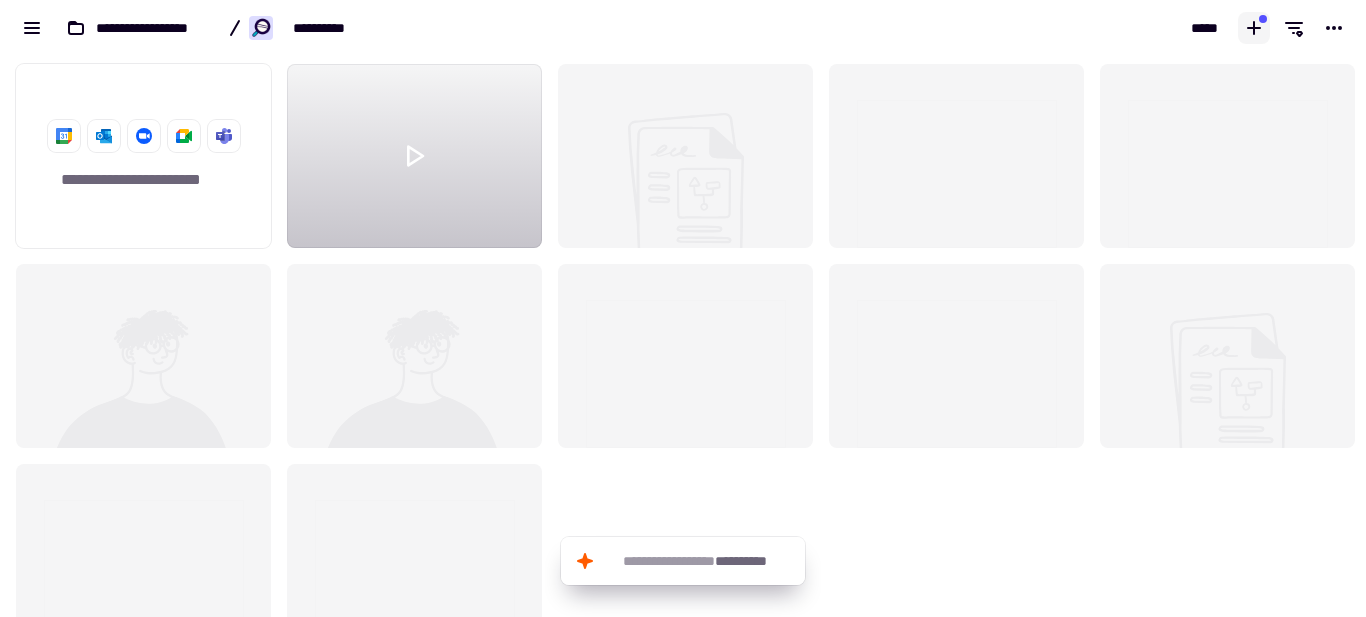 click 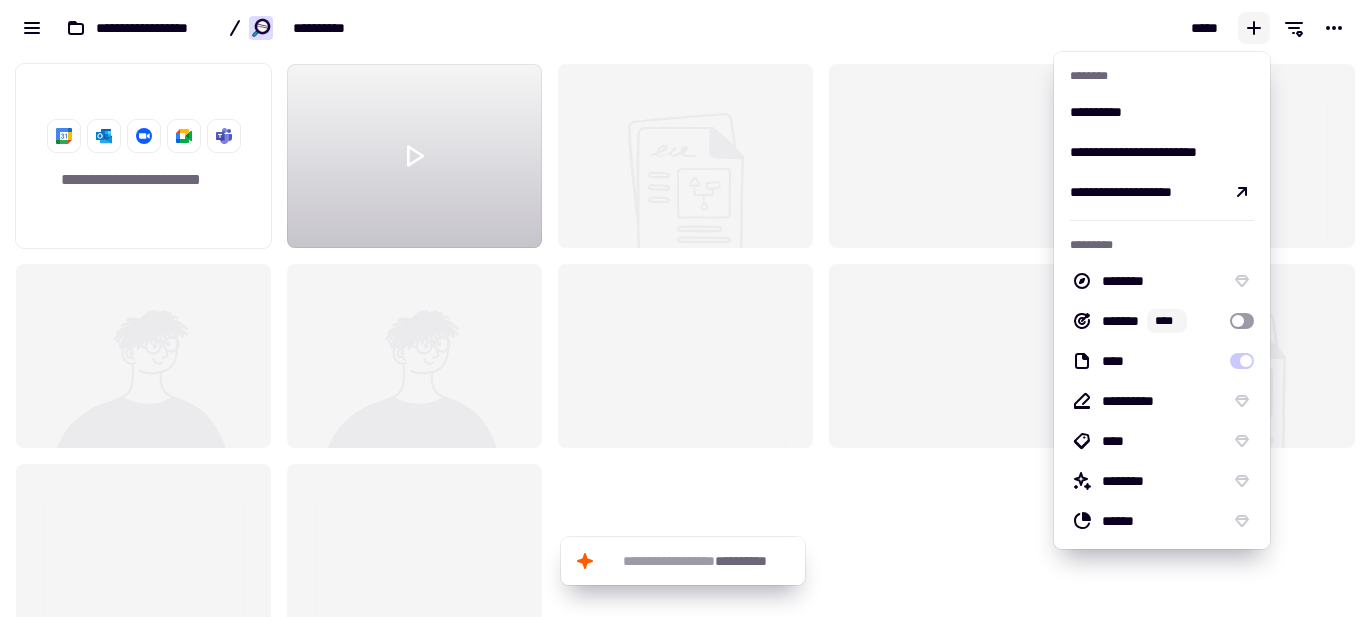 click 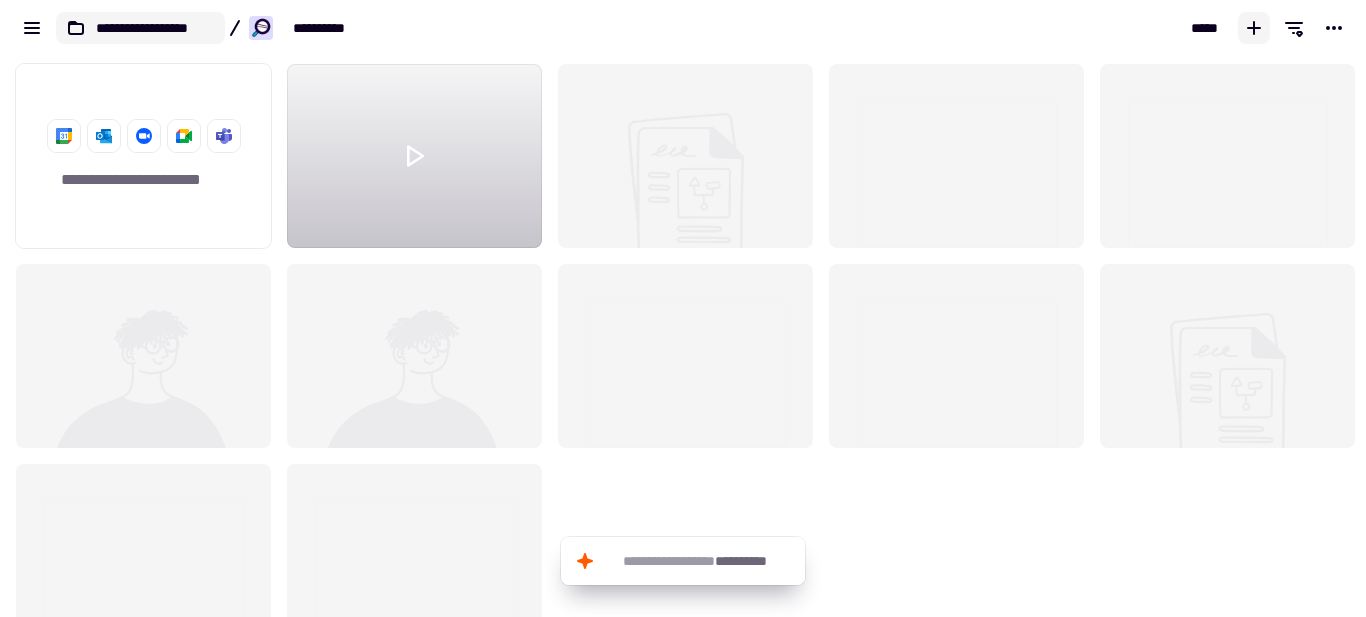 click on "**********" 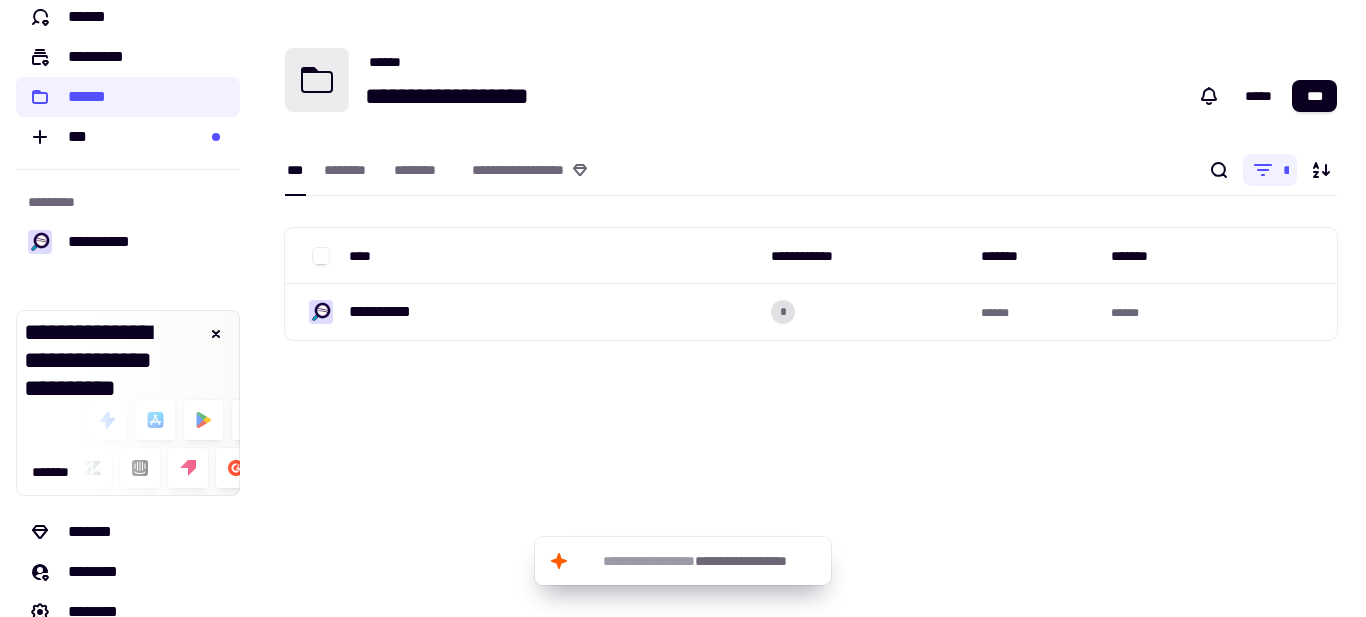 scroll, scrollTop: 170, scrollLeft: 0, axis: vertical 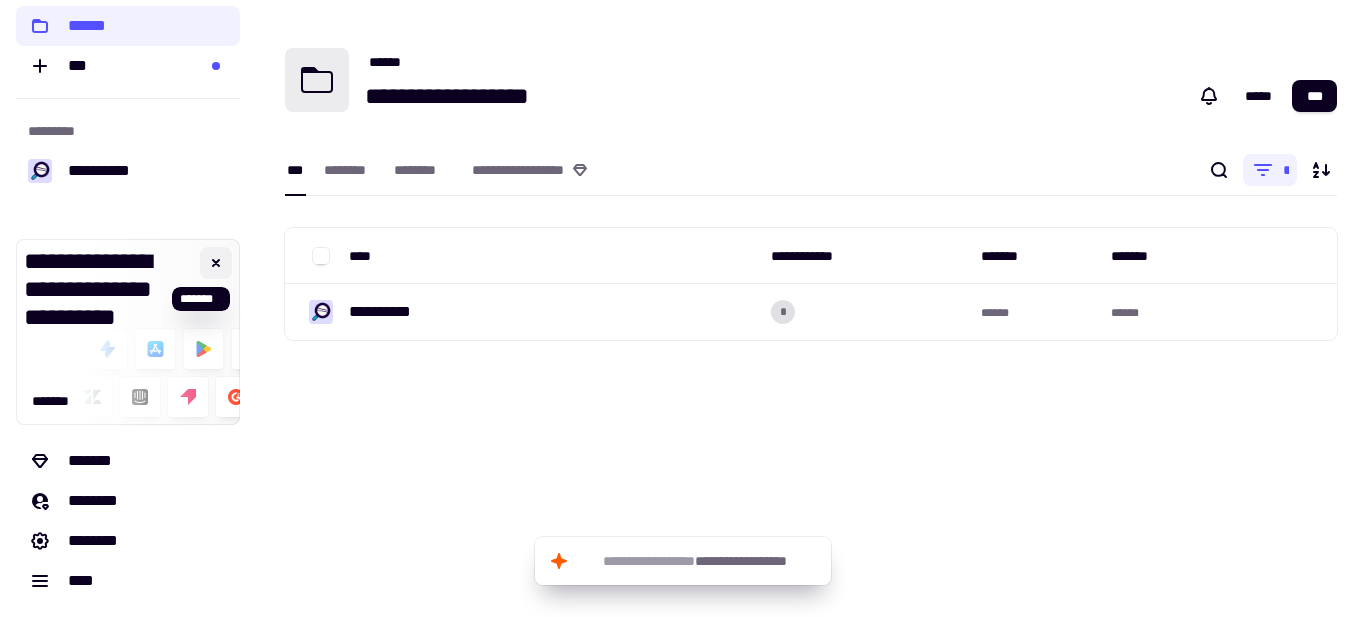 click 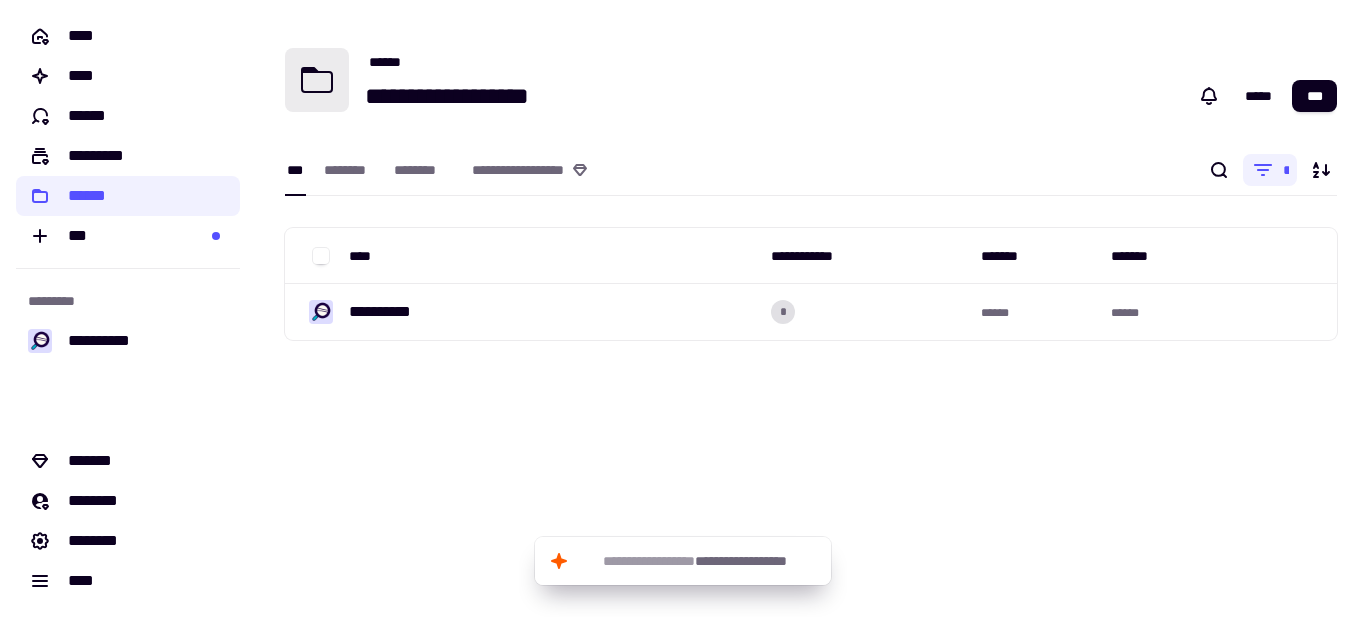 scroll, scrollTop: 0, scrollLeft: 0, axis: both 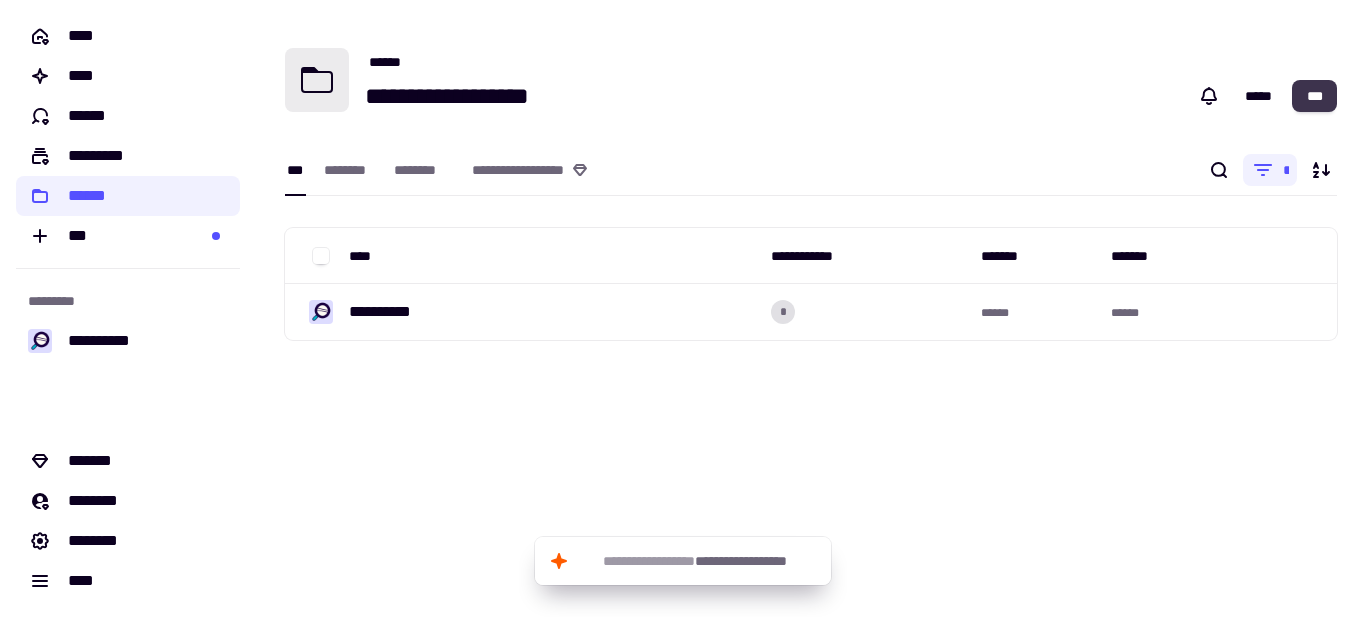 click on "***" 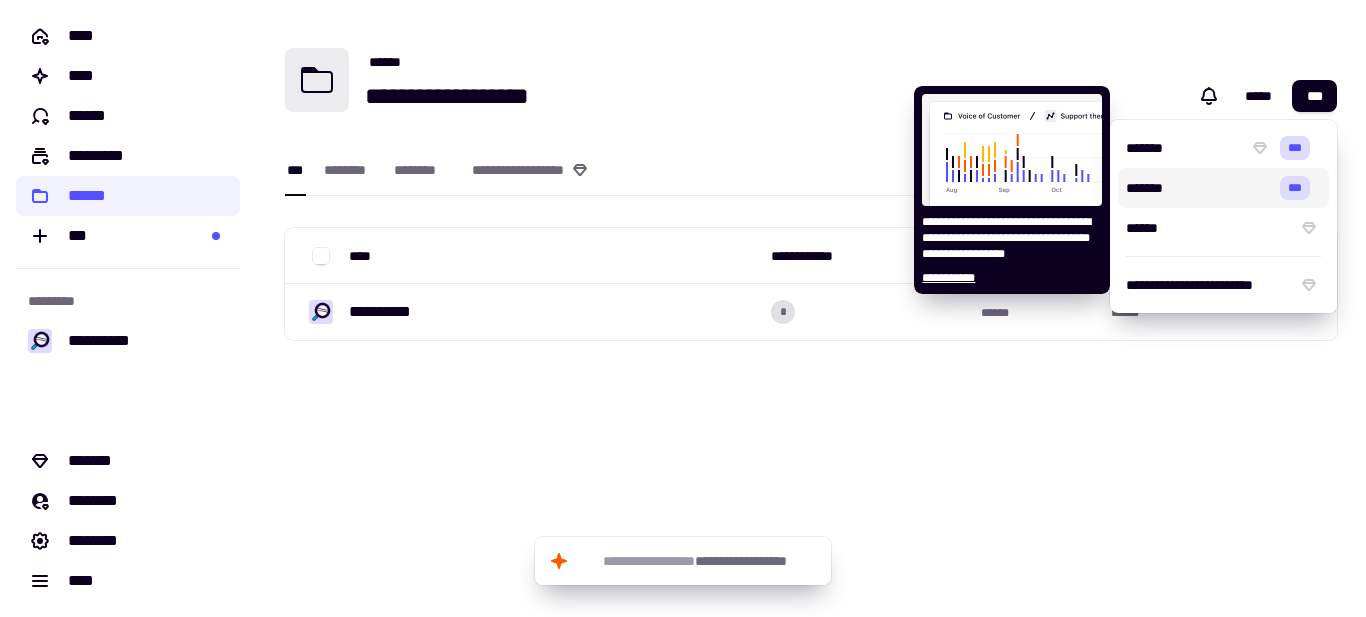 click on "*******" at bounding box center [1195, 188] 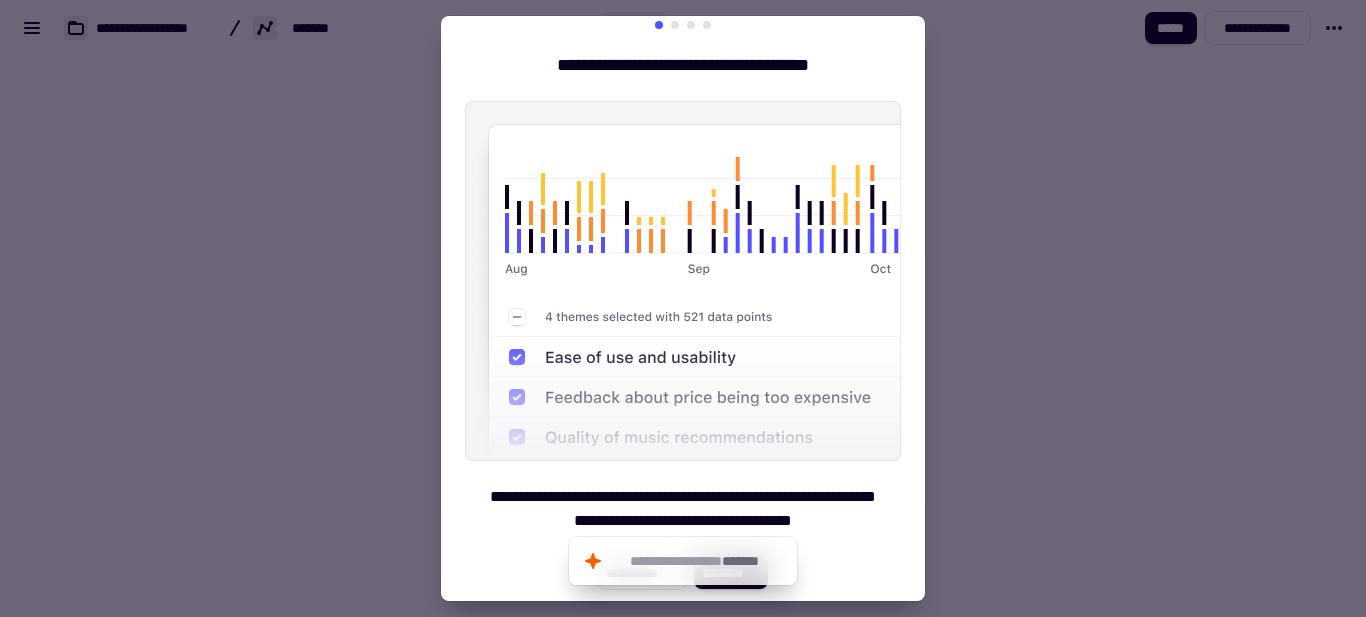 scroll, scrollTop: 0, scrollLeft: 0, axis: both 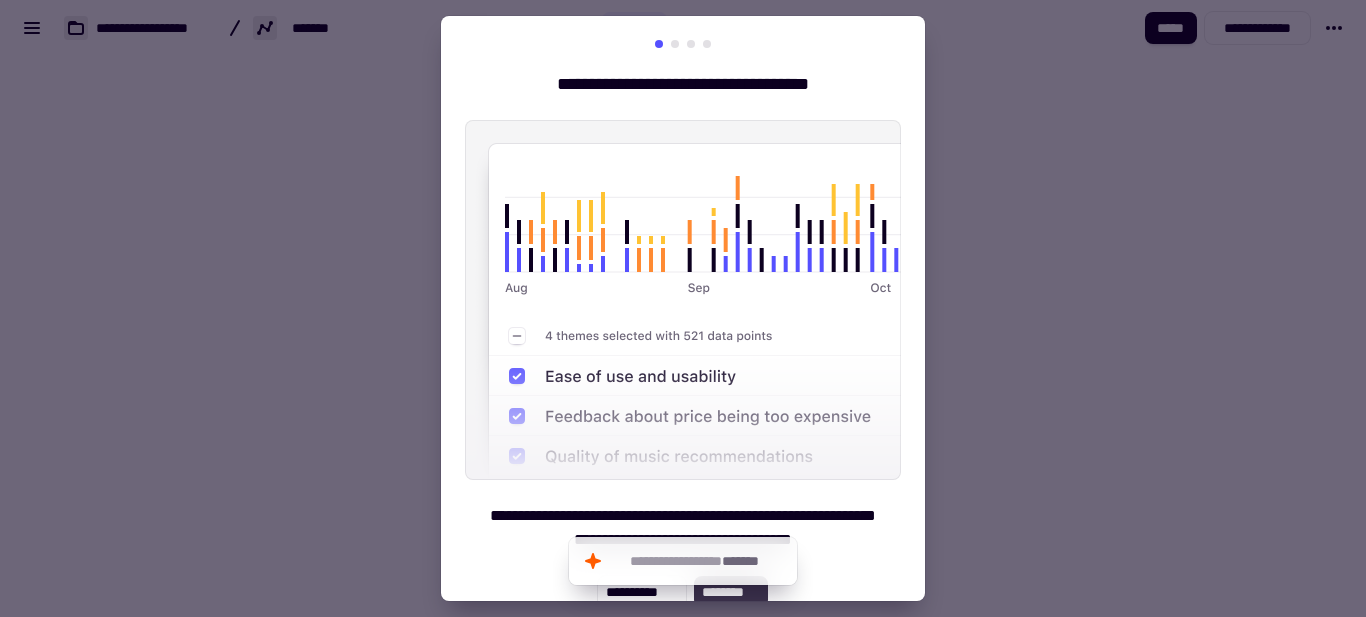 click on "********" 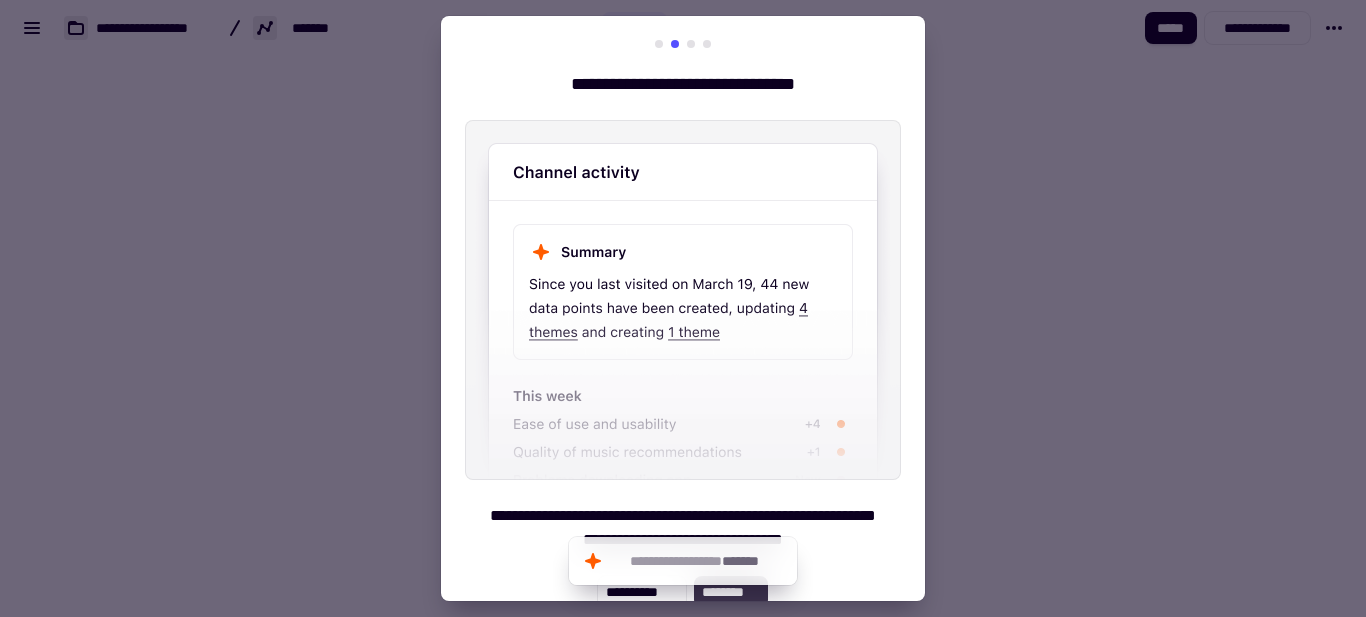 click on "********" 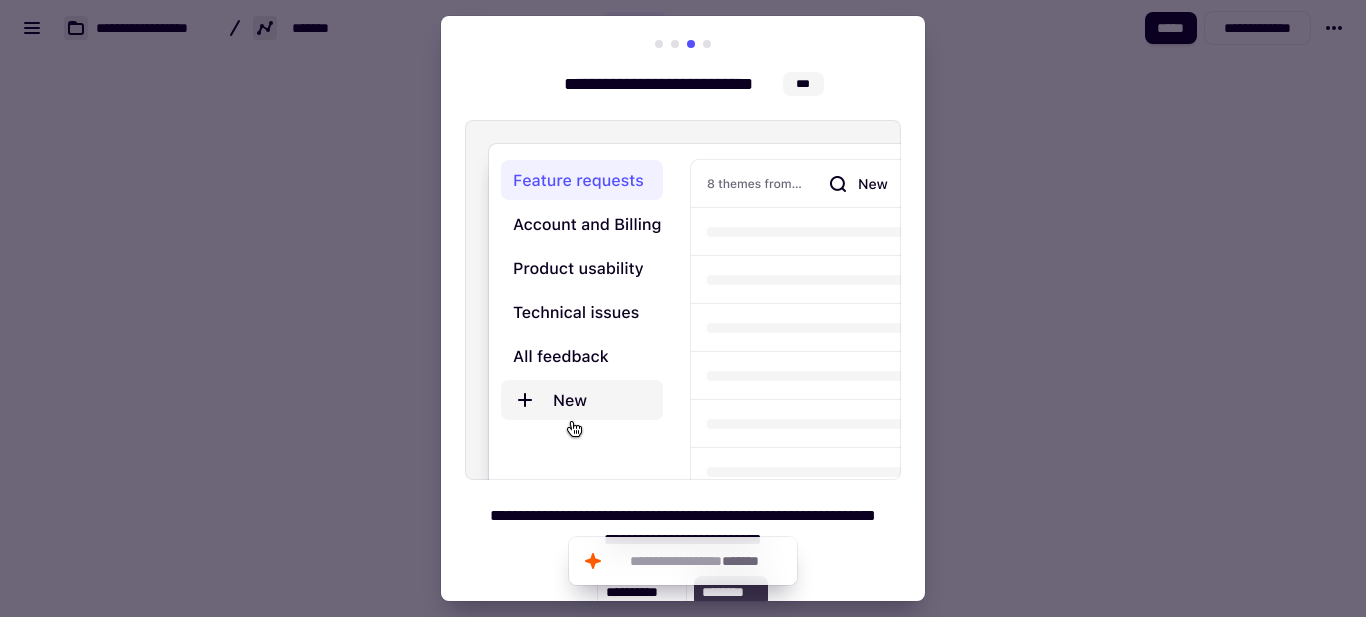 click on "********" 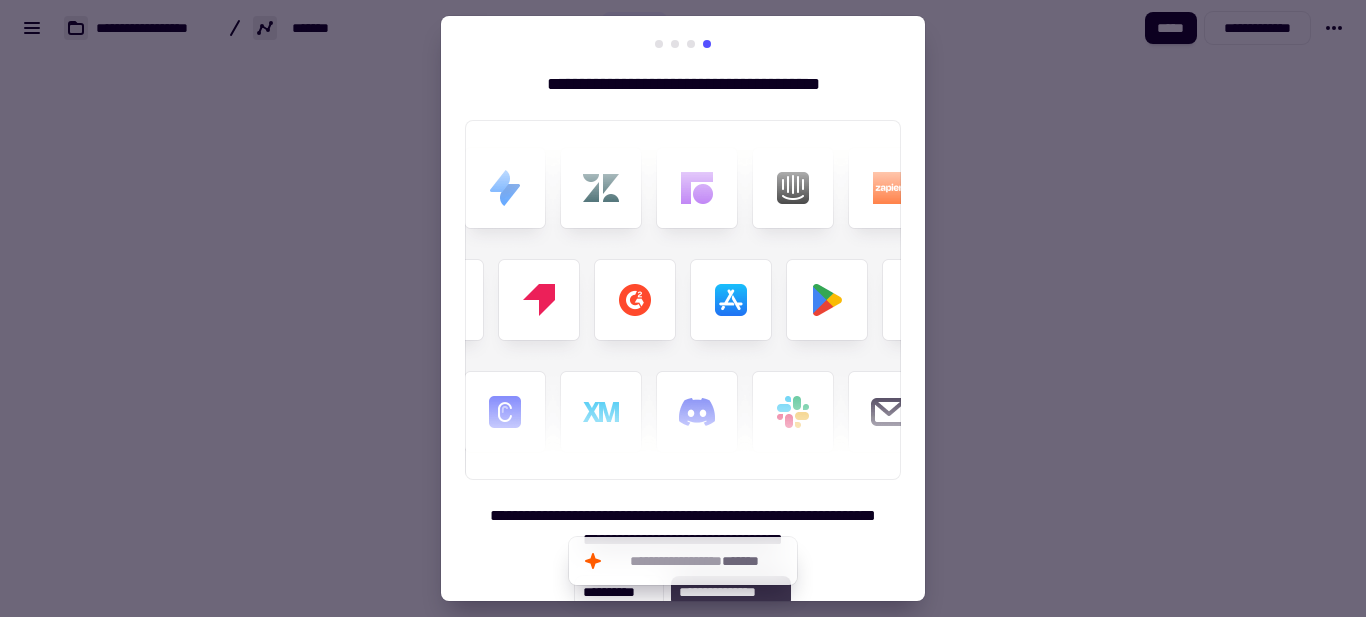 click on "**********" 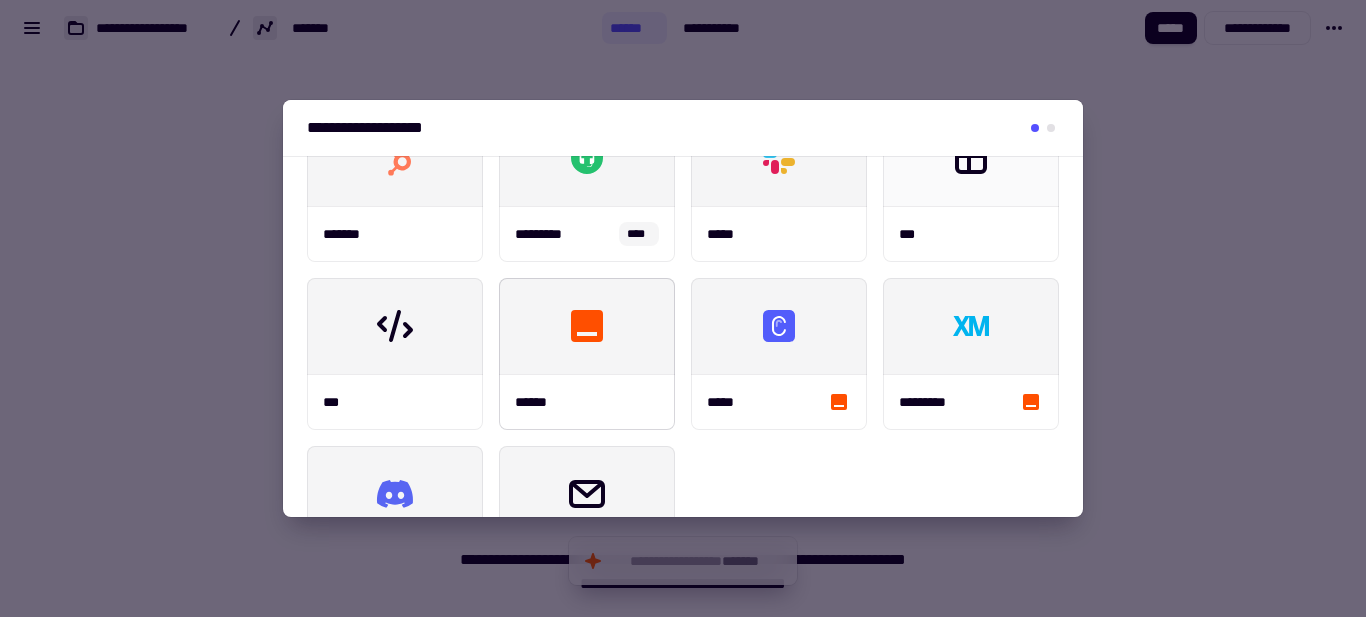 scroll, scrollTop: 511, scrollLeft: 0, axis: vertical 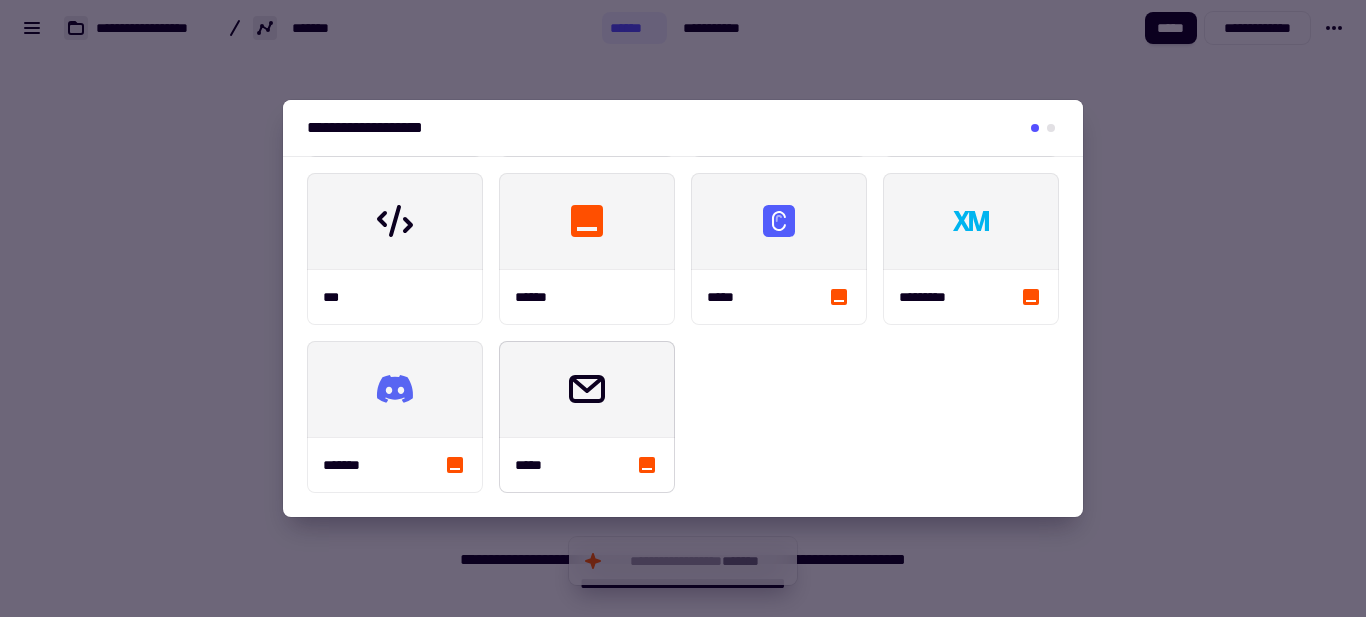 click at bounding box center (779, 221) 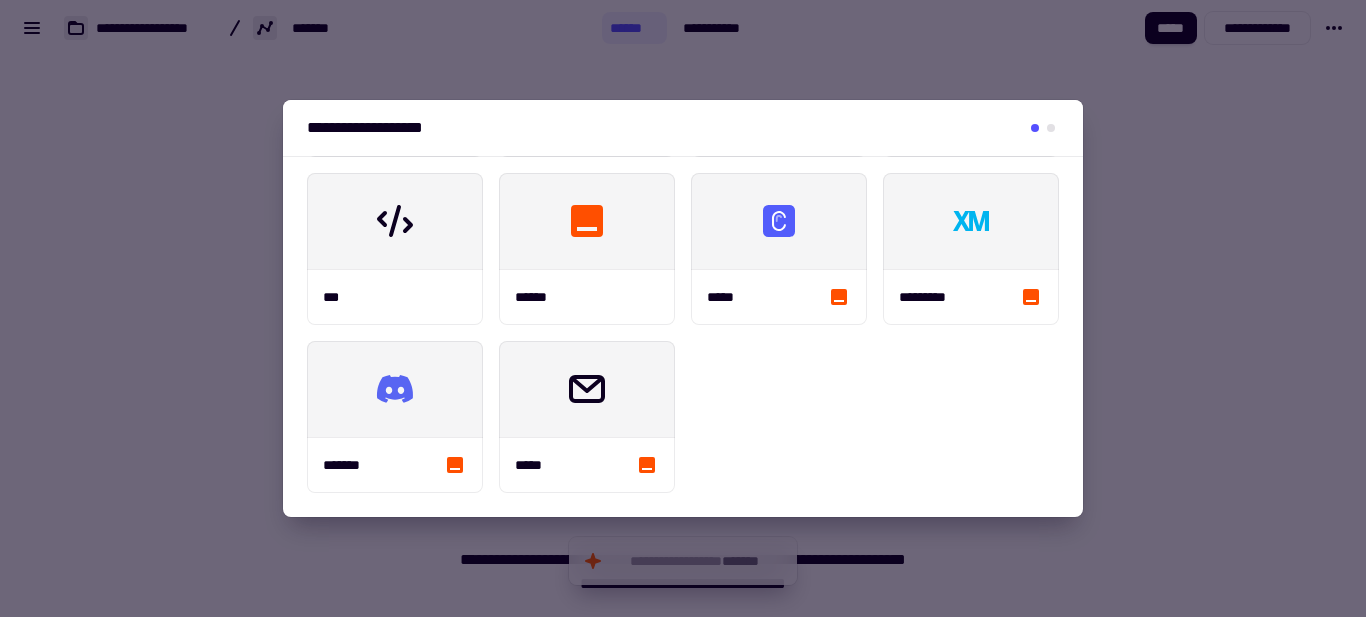 click at bounding box center (683, 308) 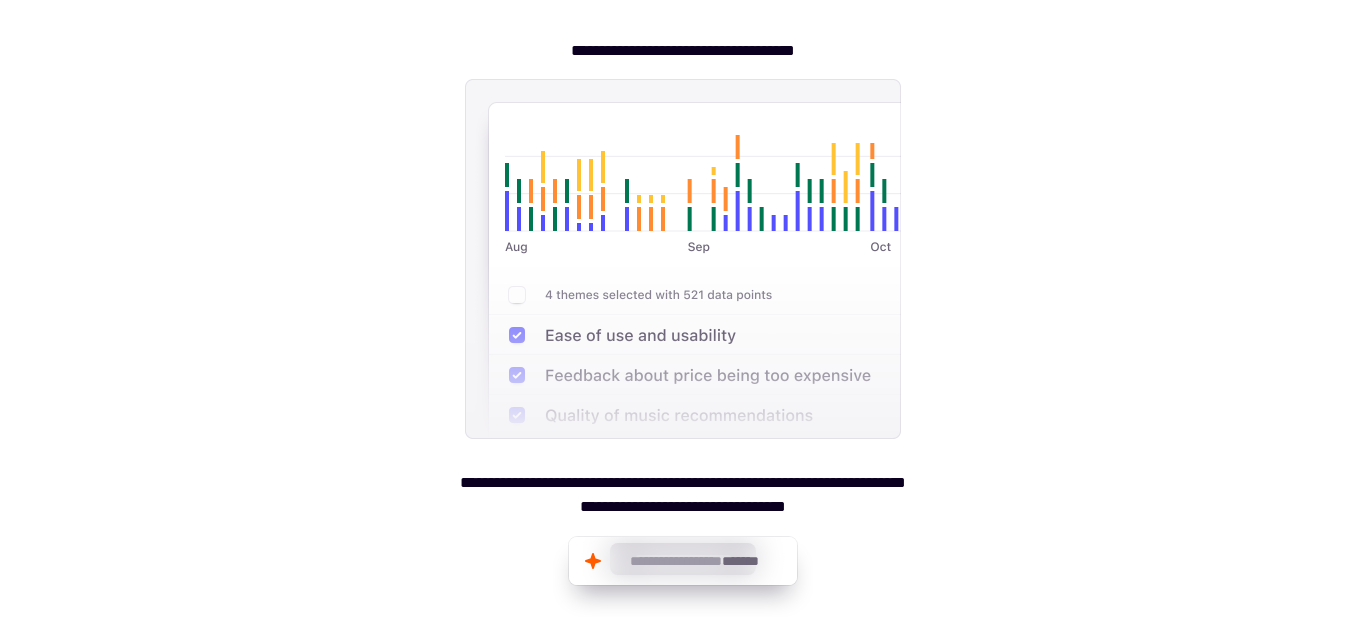scroll, scrollTop: 0, scrollLeft: 0, axis: both 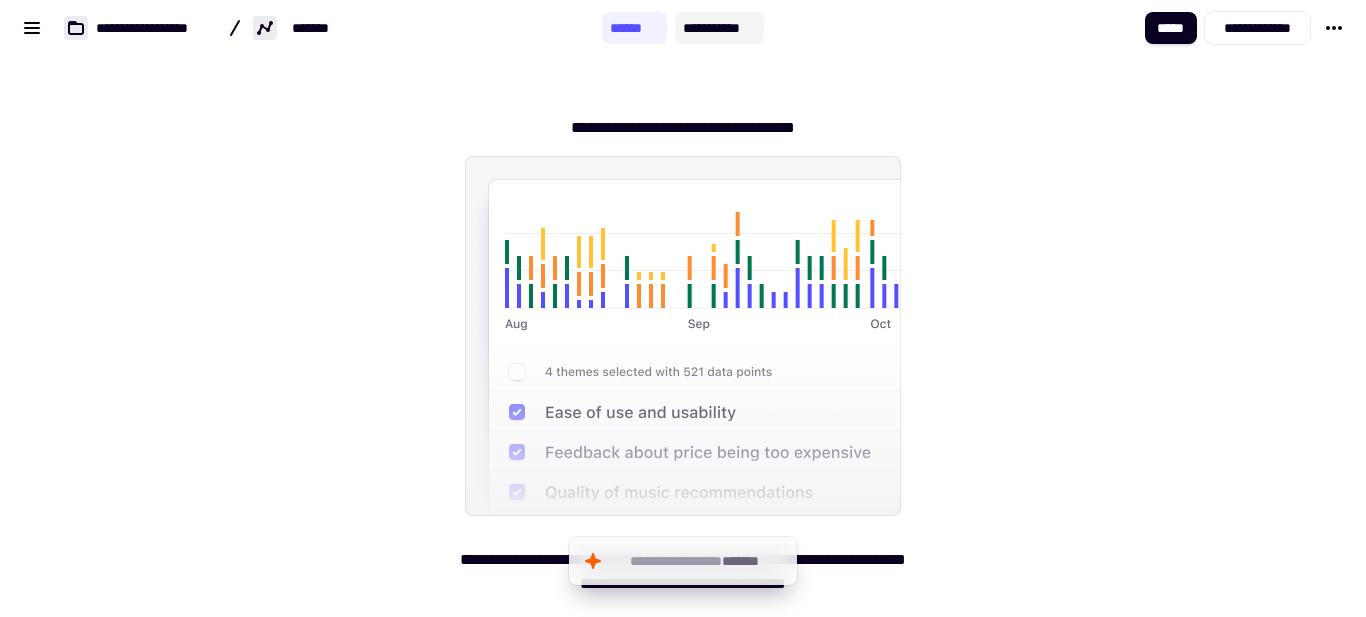 click on "**********" 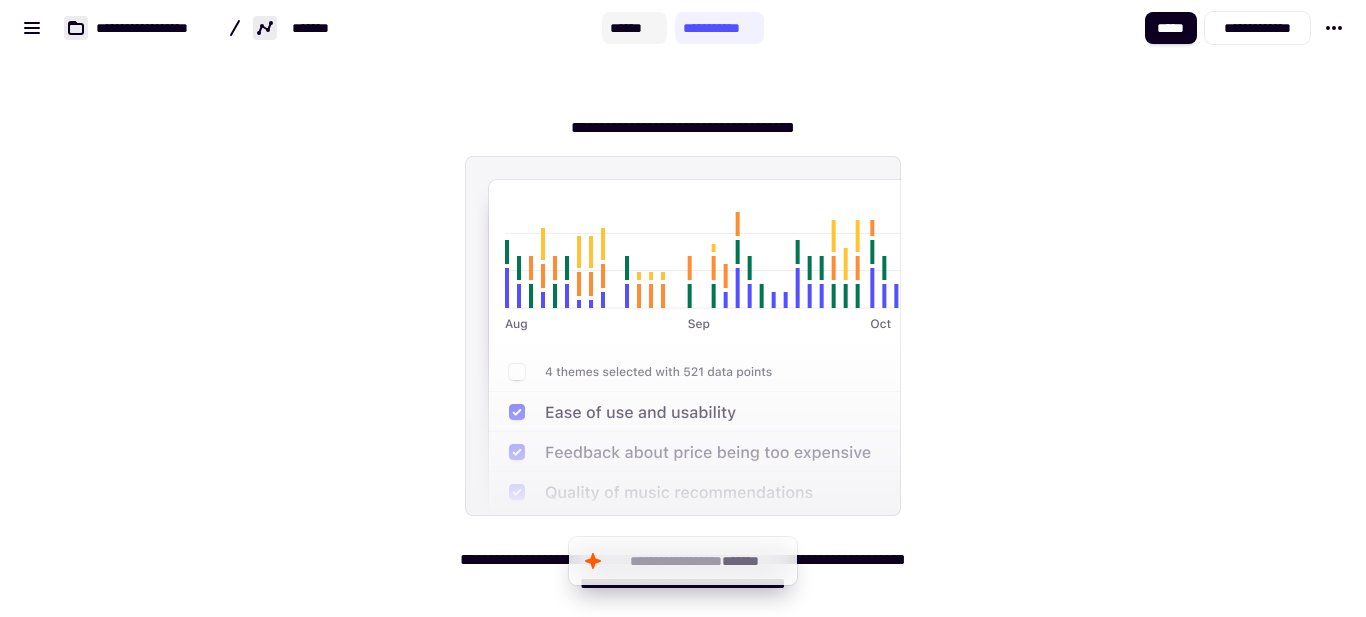 click on "******" 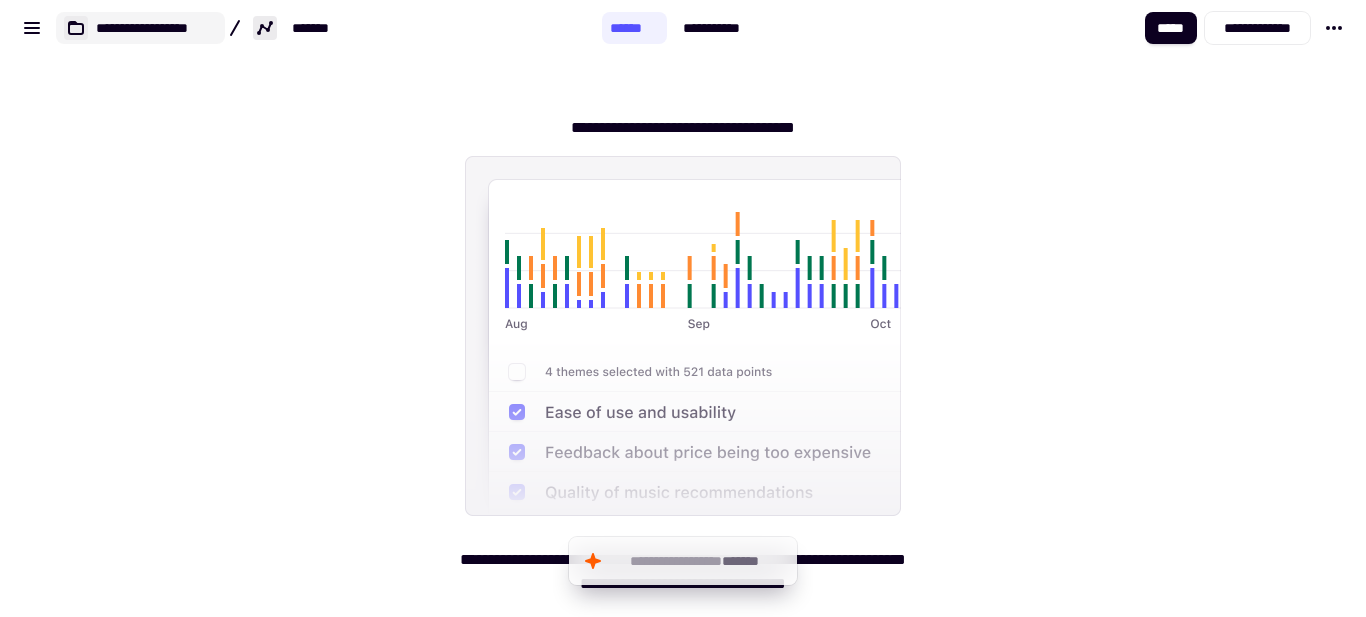 click on "**********" 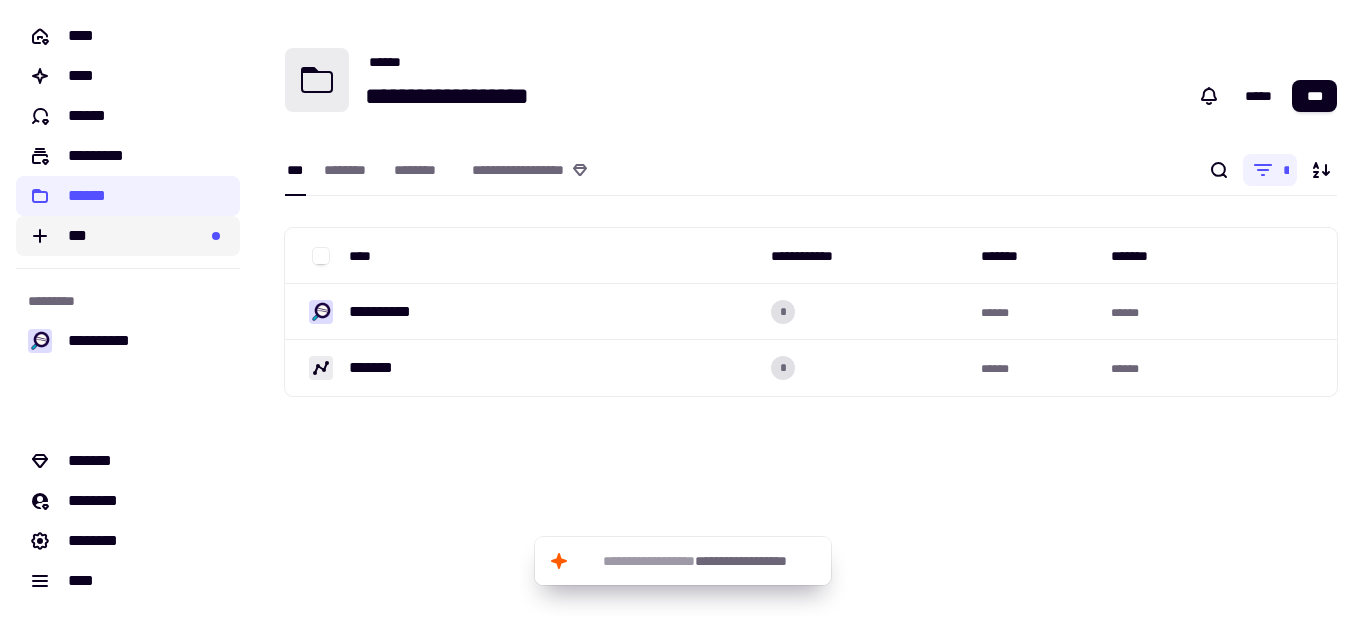 click on "***" 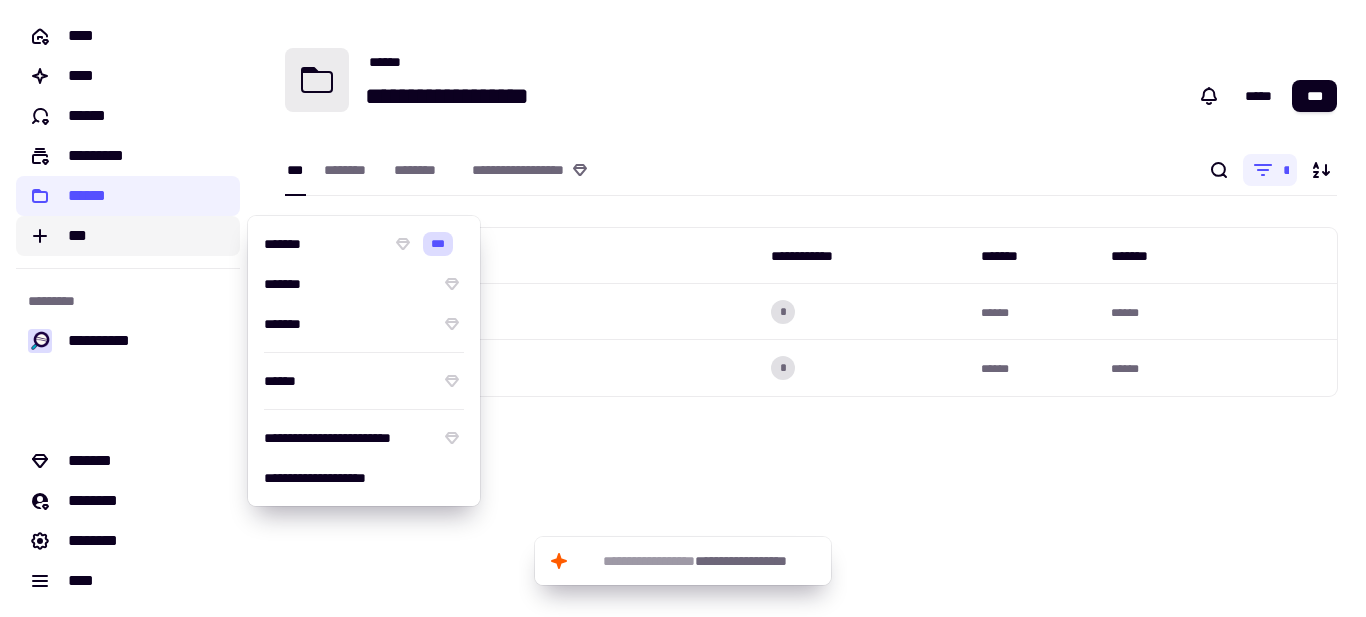 click on "***" 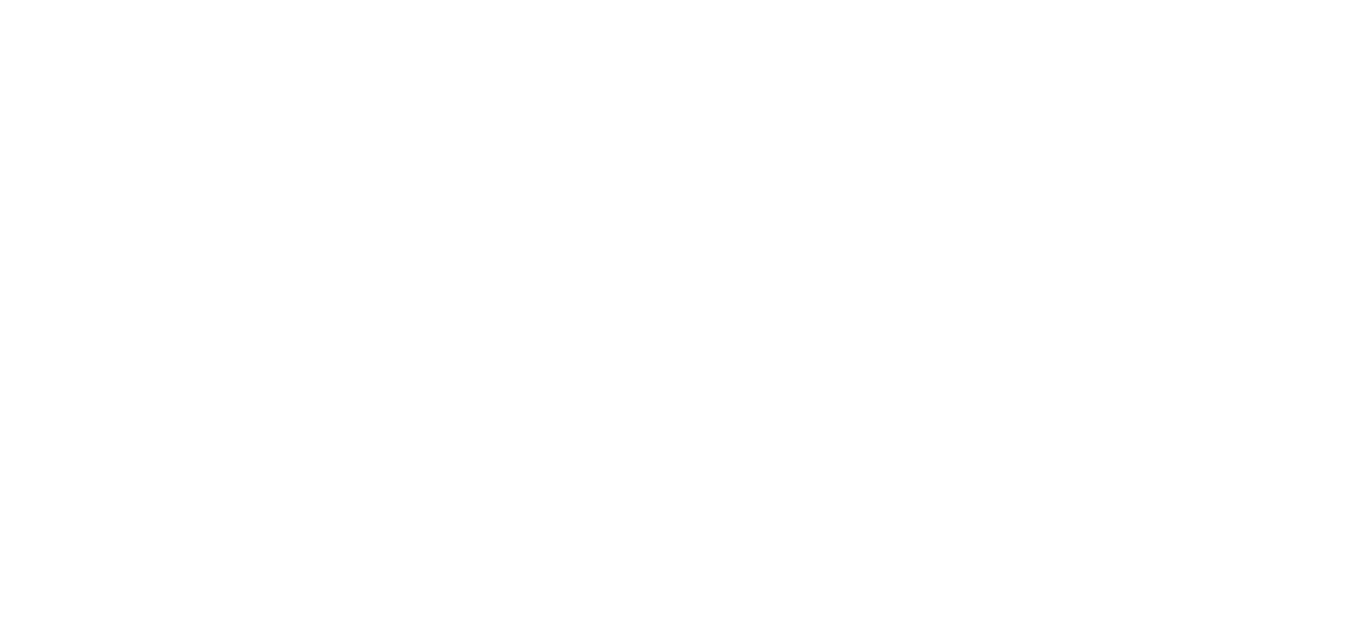 scroll, scrollTop: 0, scrollLeft: 0, axis: both 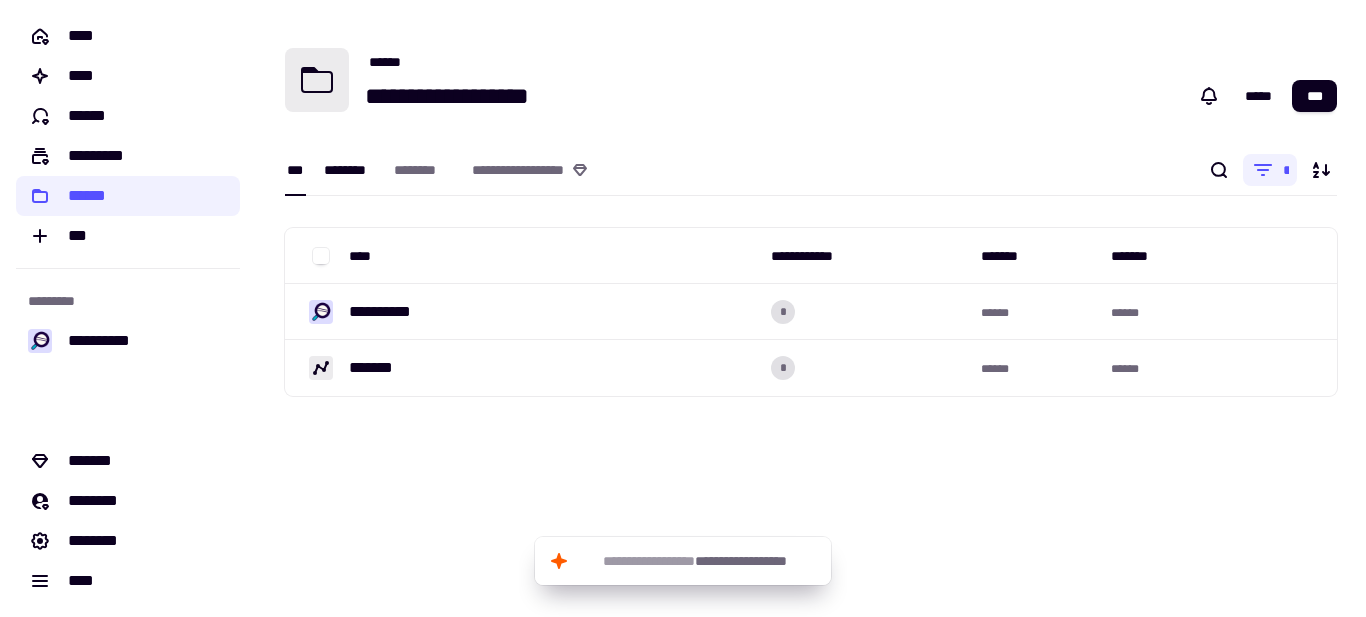 click on "********" at bounding box center (349, 170) 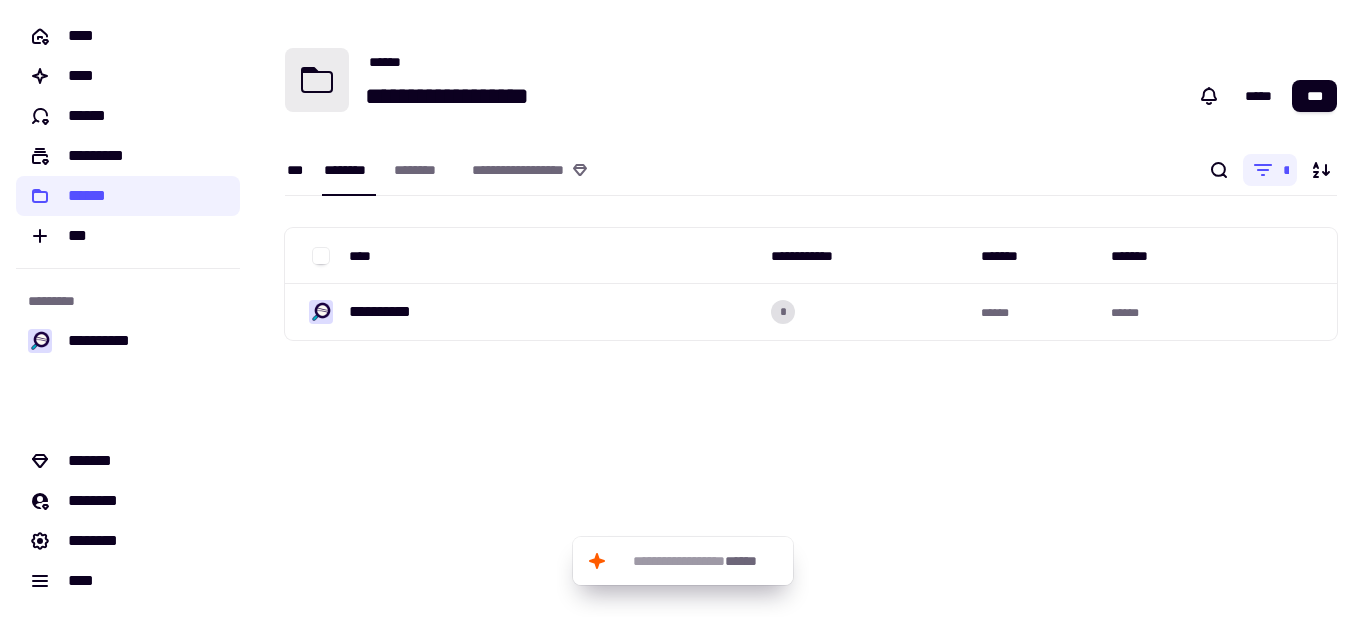 click on "***" at bounding box center [295, 169] 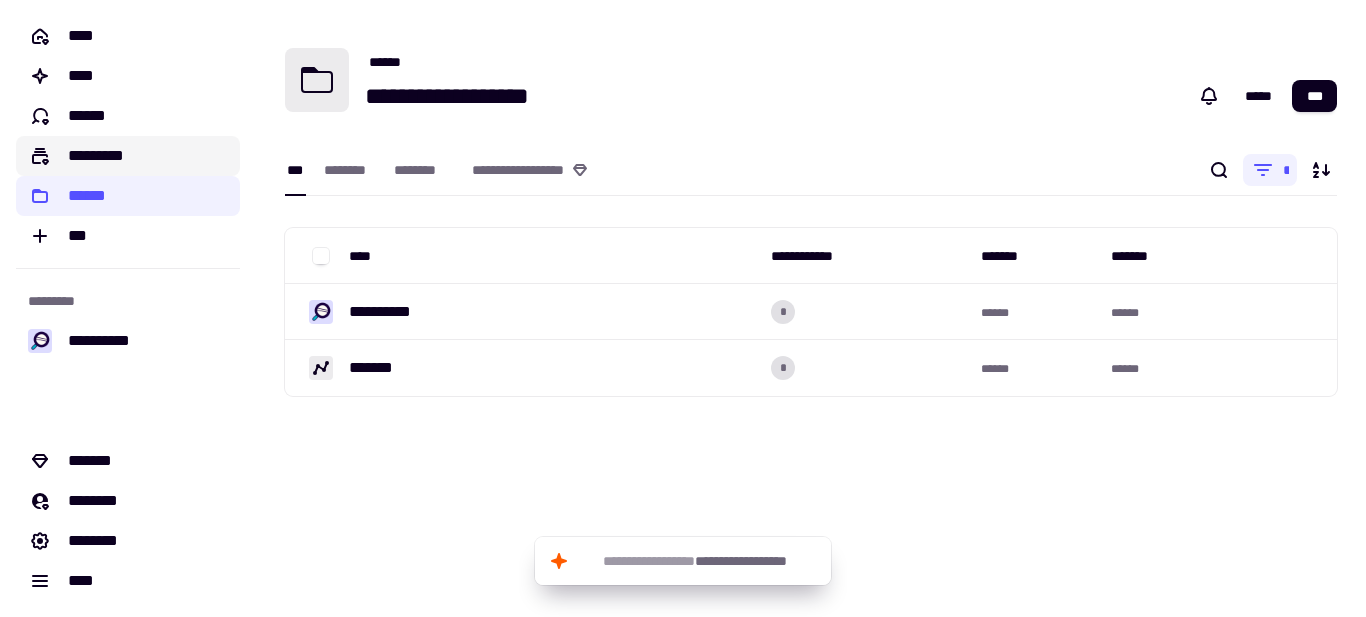 click on "*********" 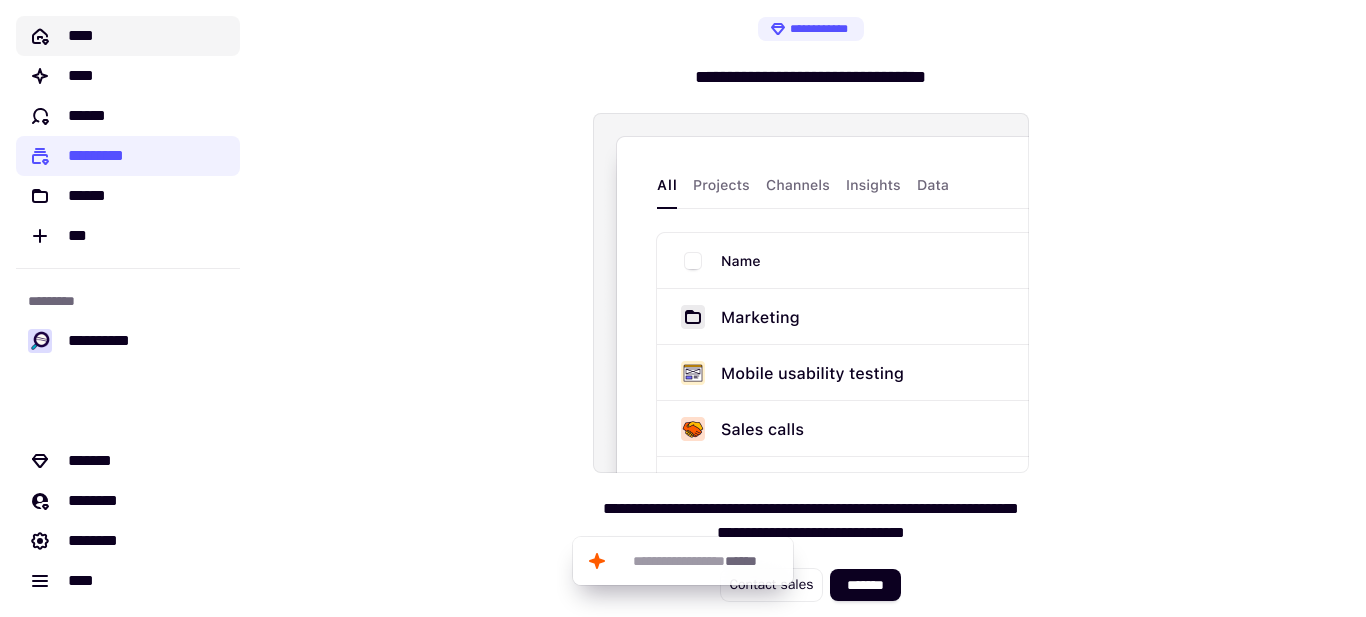 click on "****" 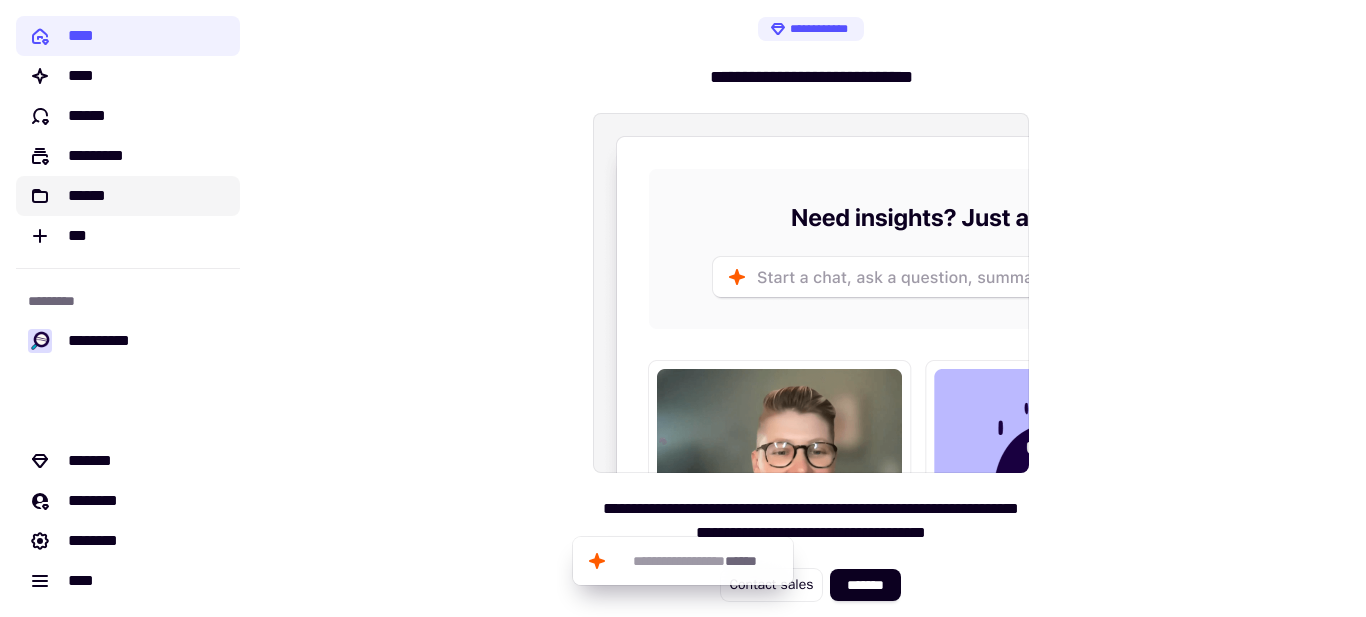 click on "******" 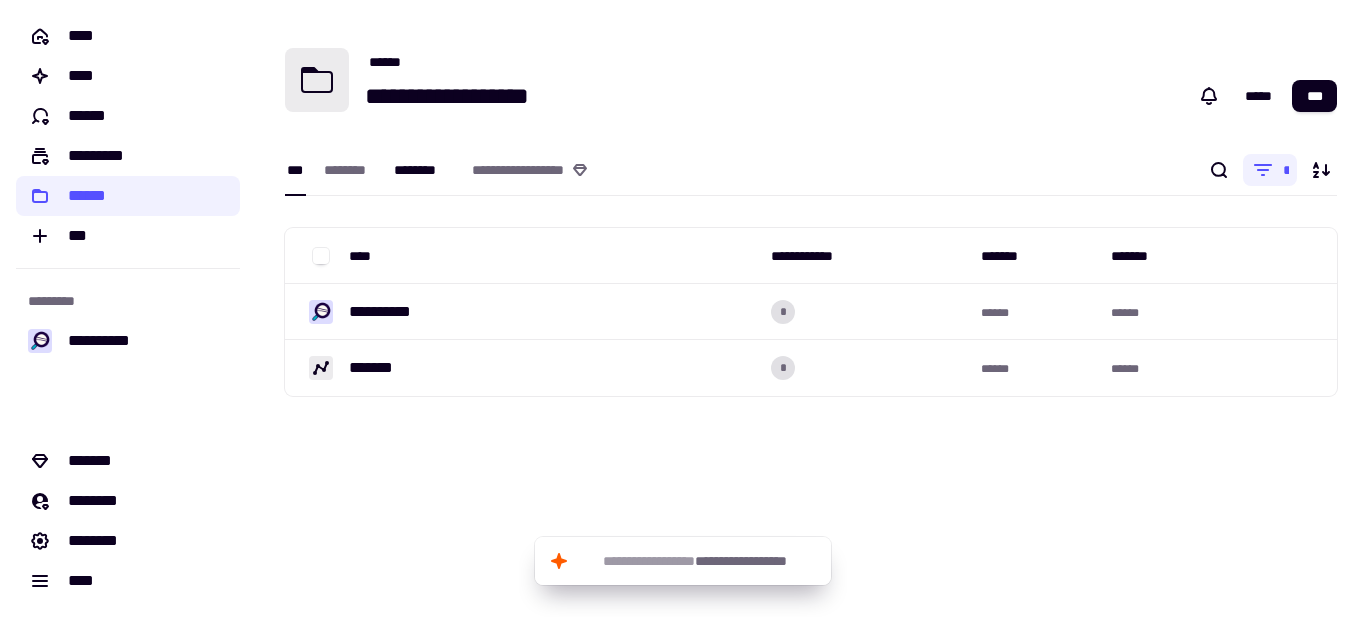 click on "********" at bounding box center (423, 170) 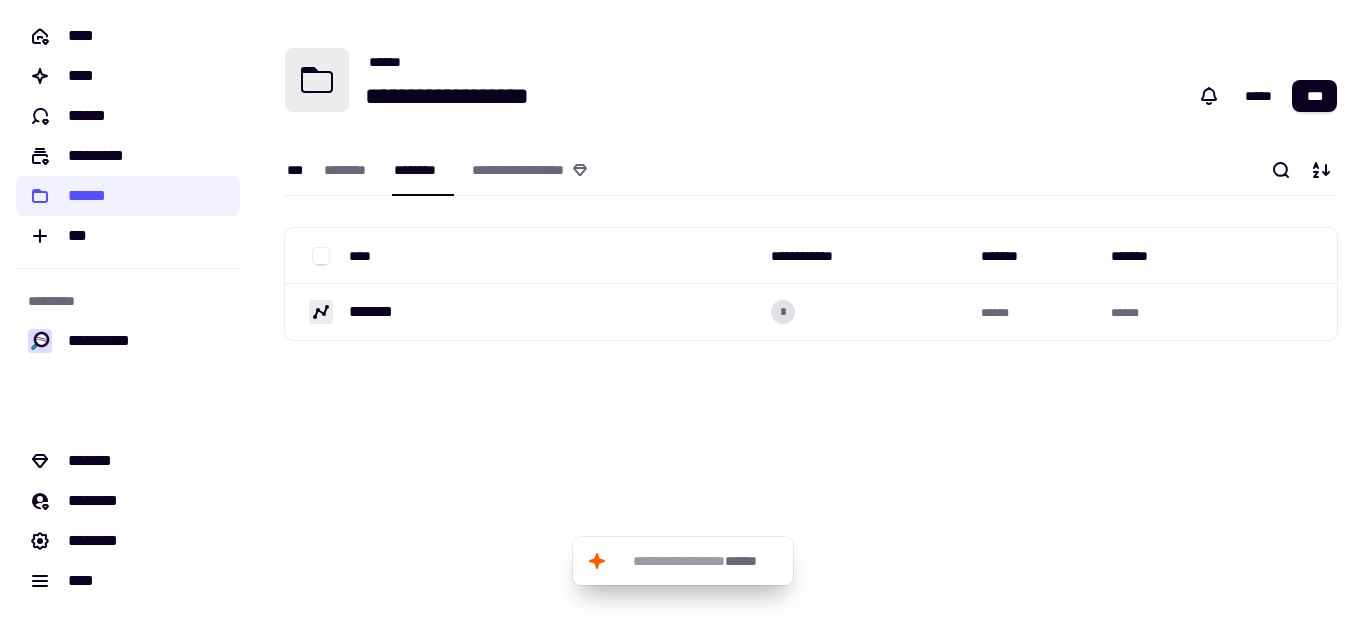 click on "***" at bounding box center [295, 170] 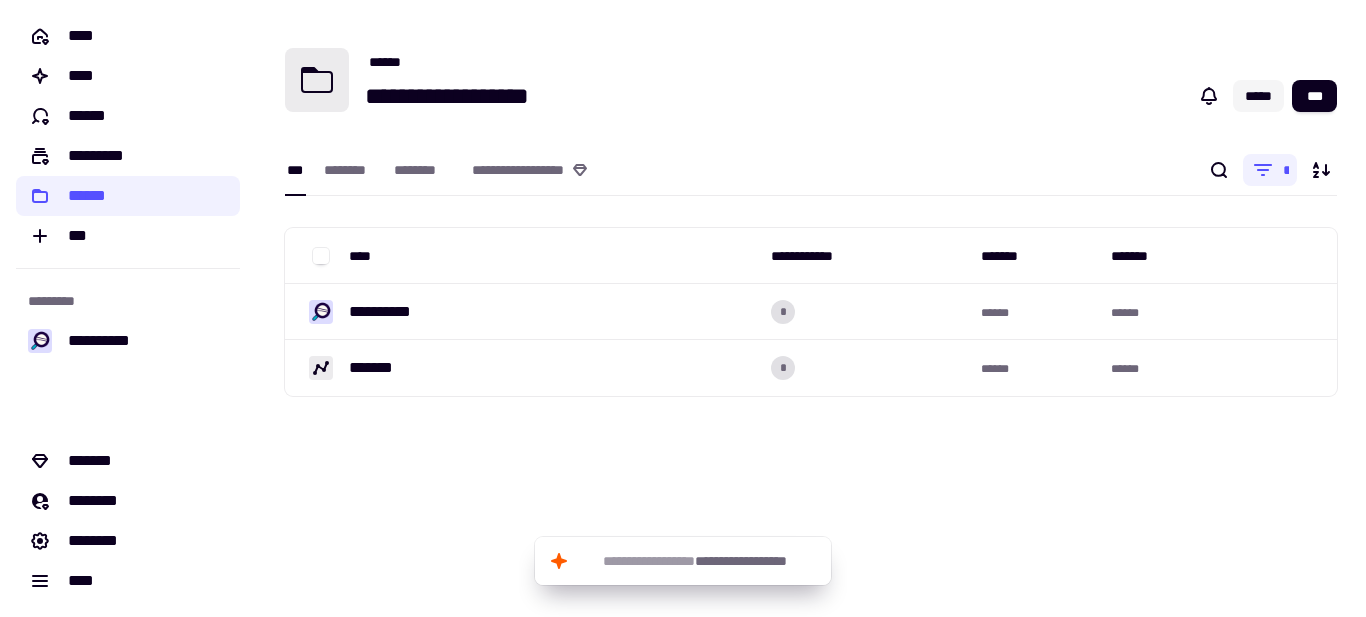 click on "*****" 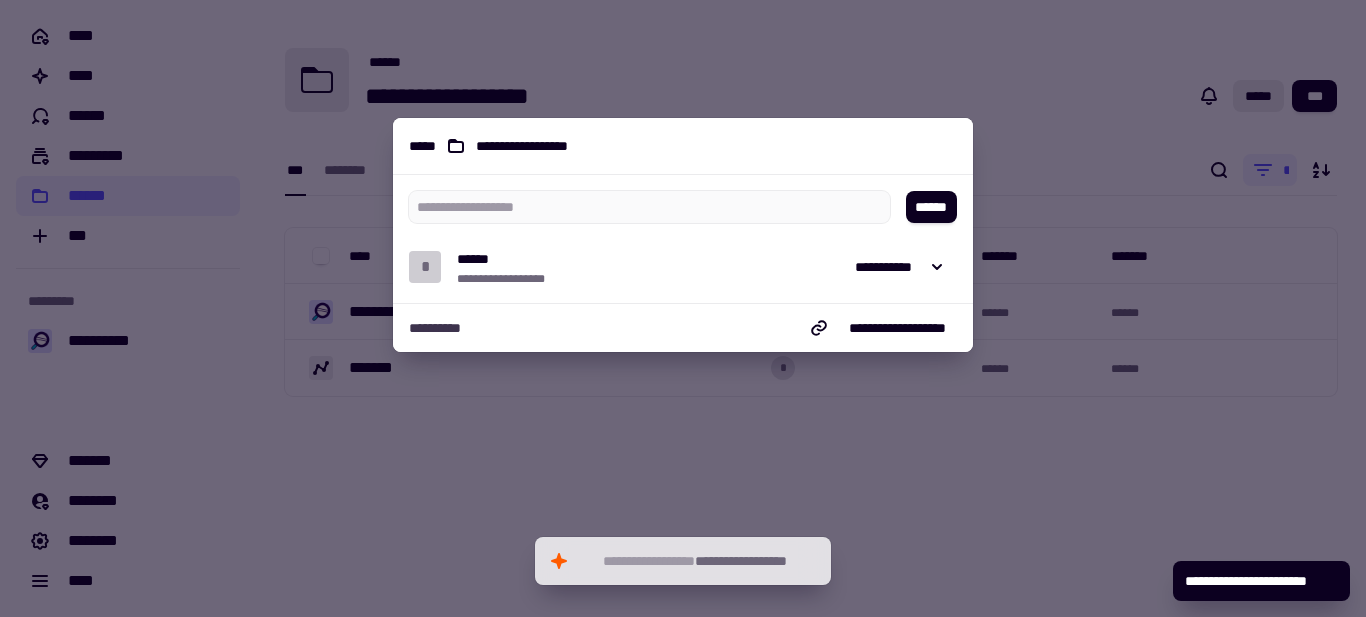 click at bounding box center (683, 308) 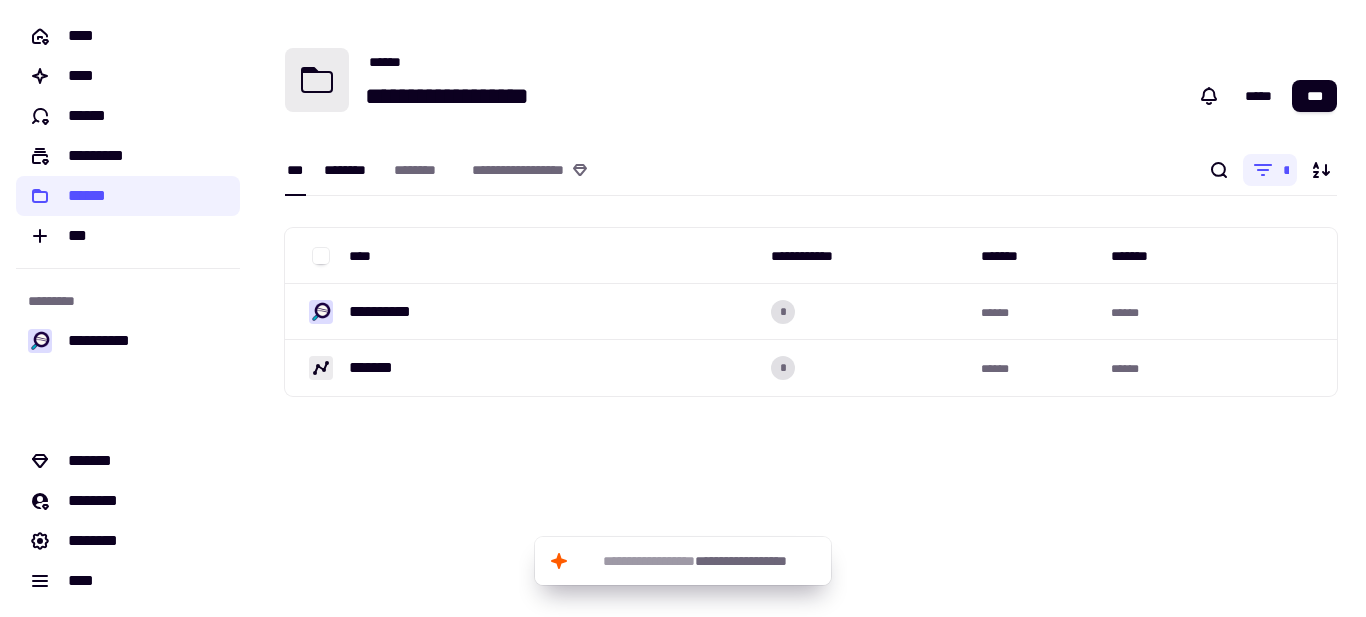 click on "********" at bounding box center [349, 170] 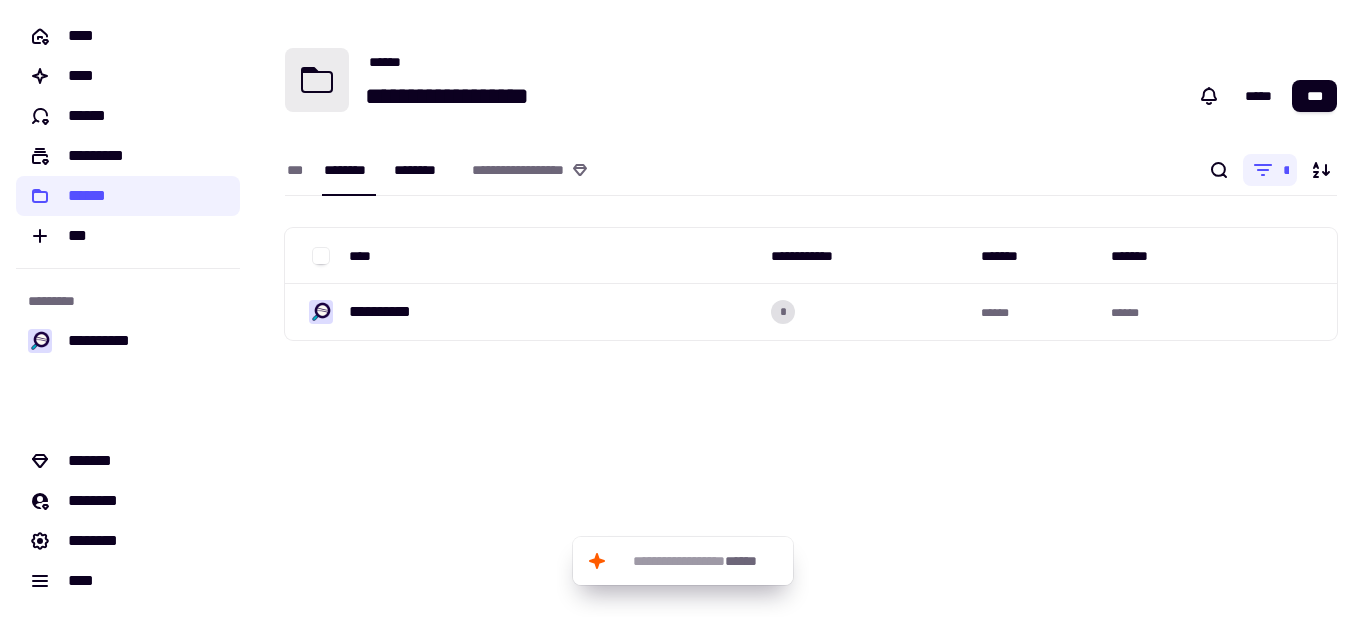 click on "********" at bounding box center [423, 170] 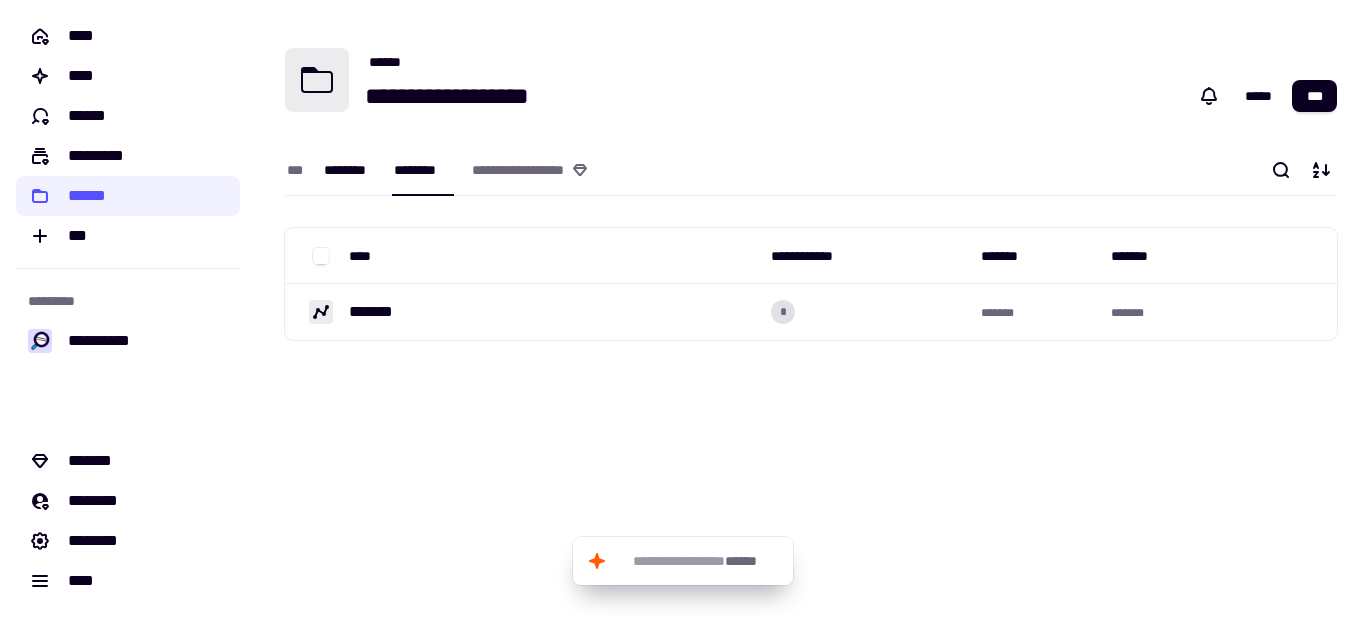 click on "********" at bounding box center [349, 170] 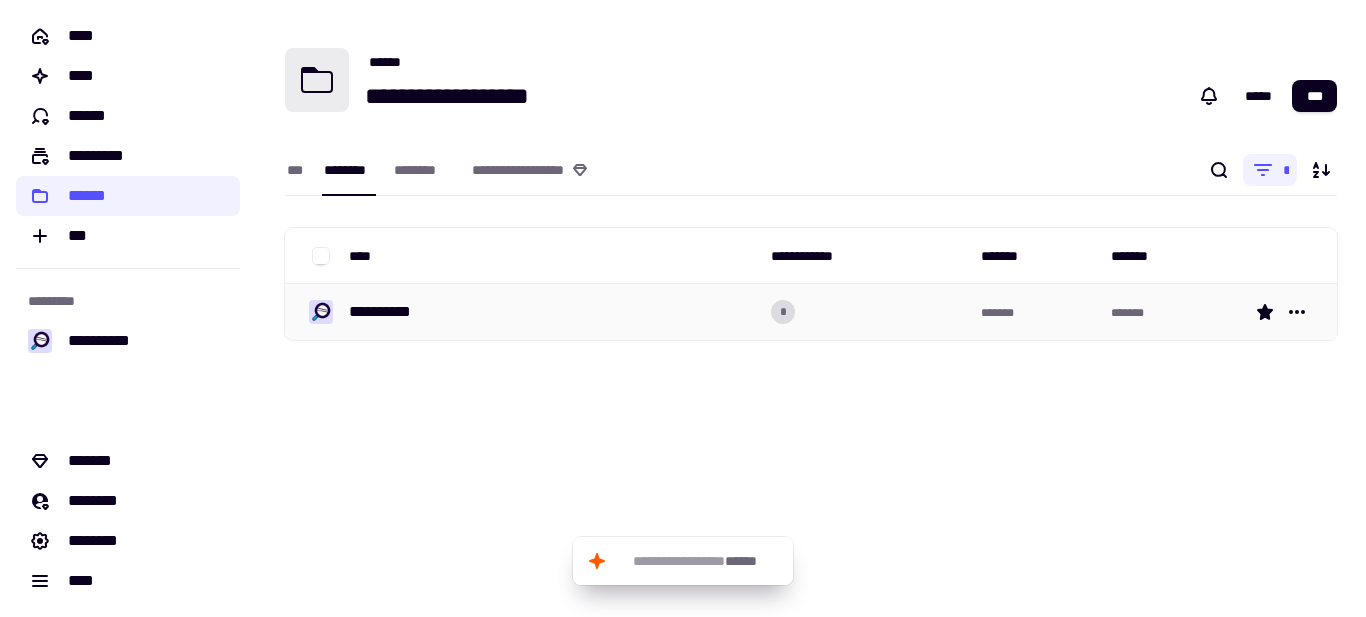 click on "**********" at bounding box center [552, 312] 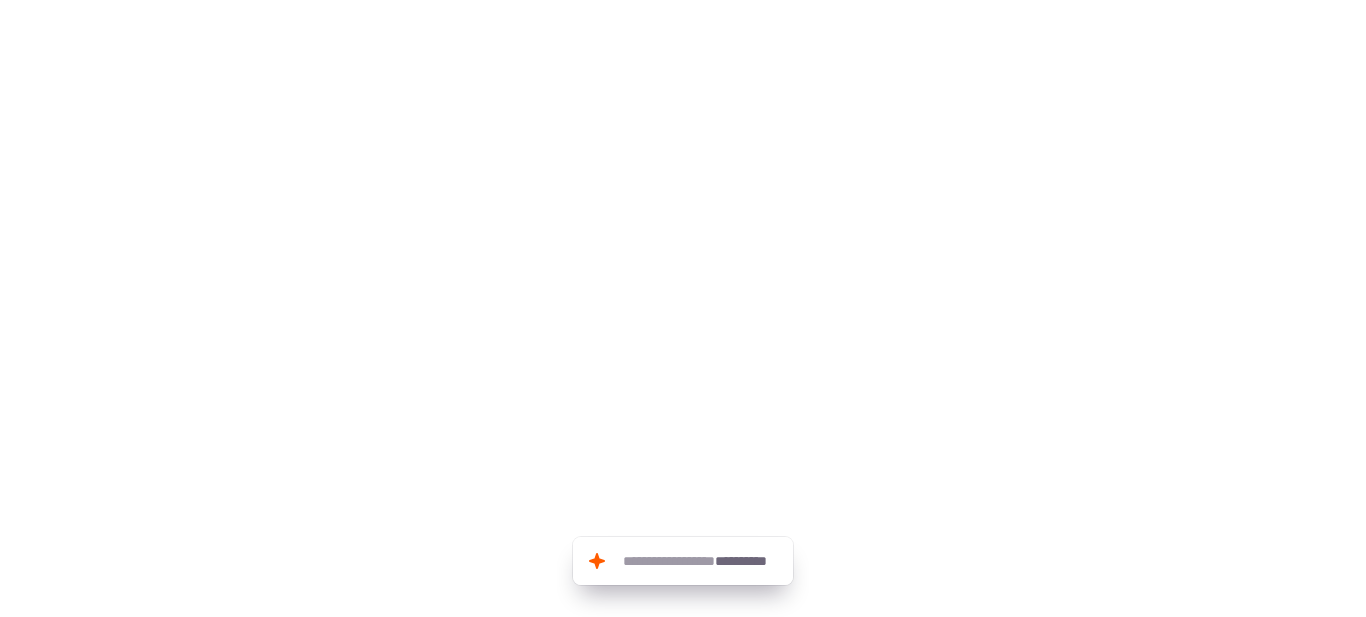 click on "**********" at bounding box center [683, 308] 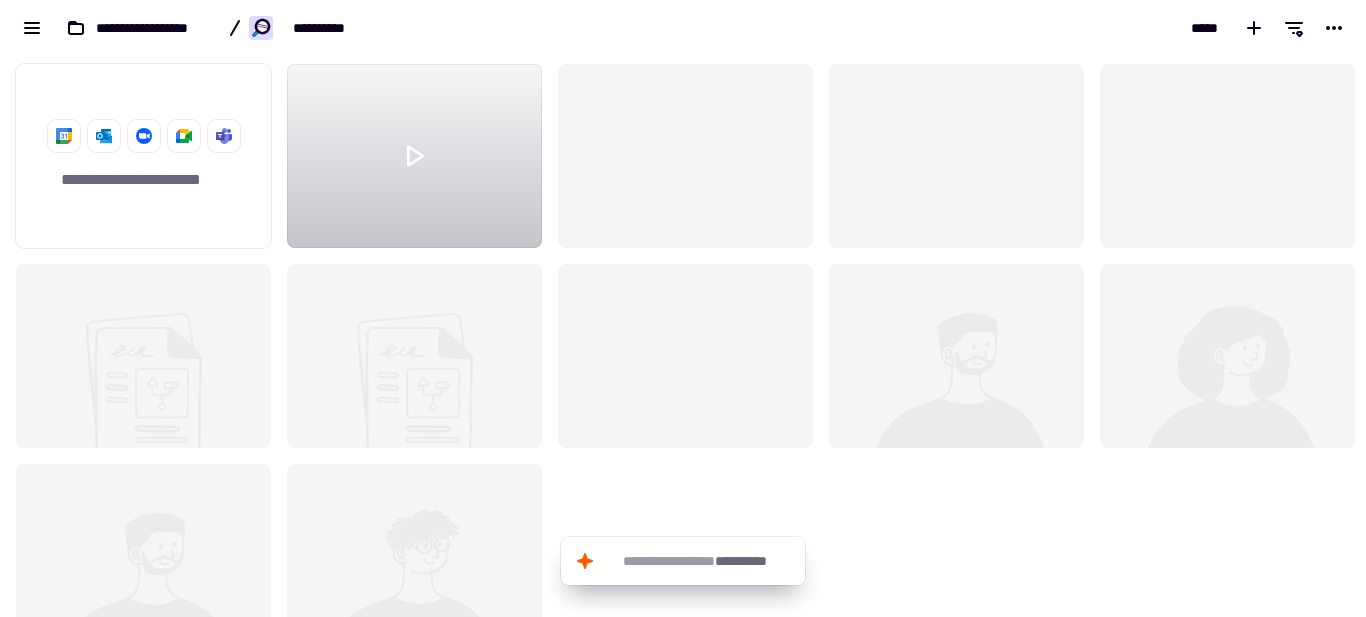 scroll, scrollTop: 16, scrollLeft: 16, axis: both 